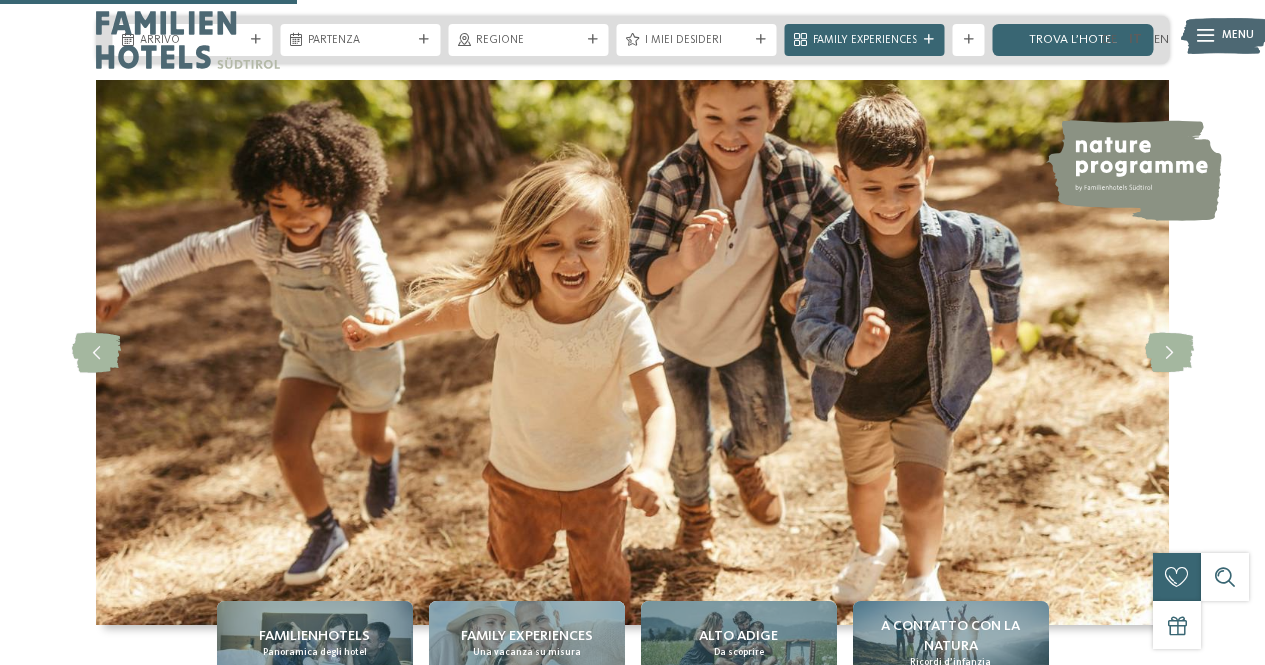 click on "scopri l’hotel" at bounding box center (742, 1973) 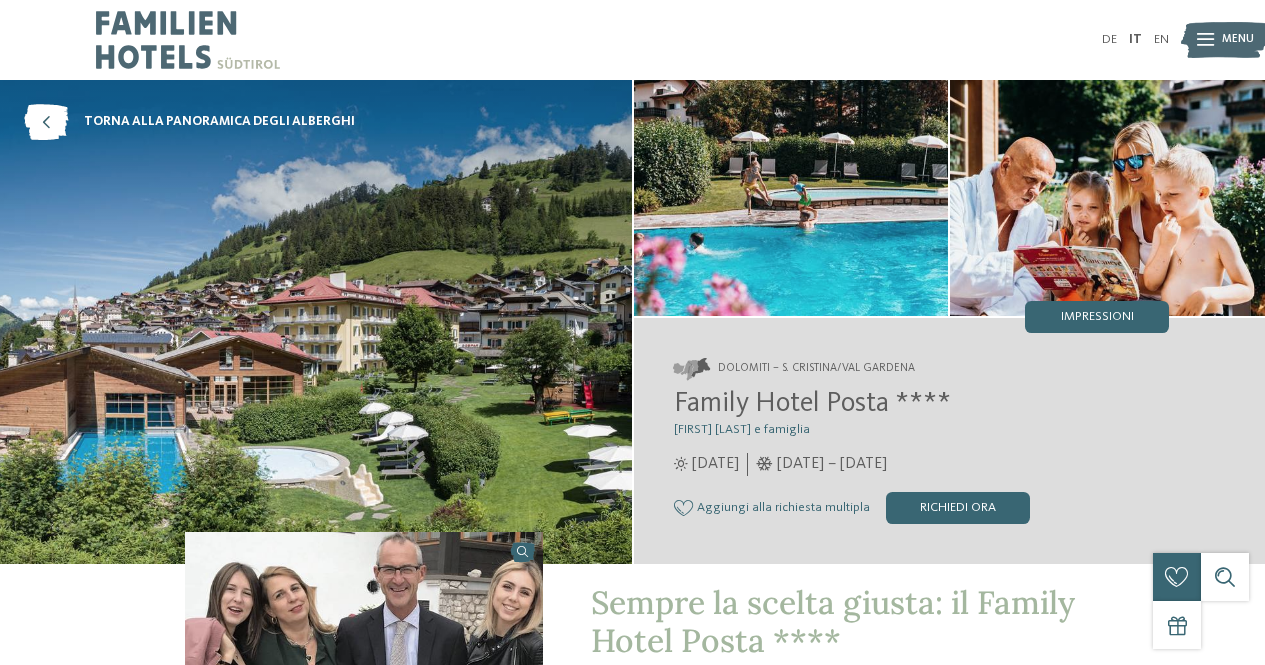 scroll, scrollTop: 0, scrollLeft: 0, axis: both 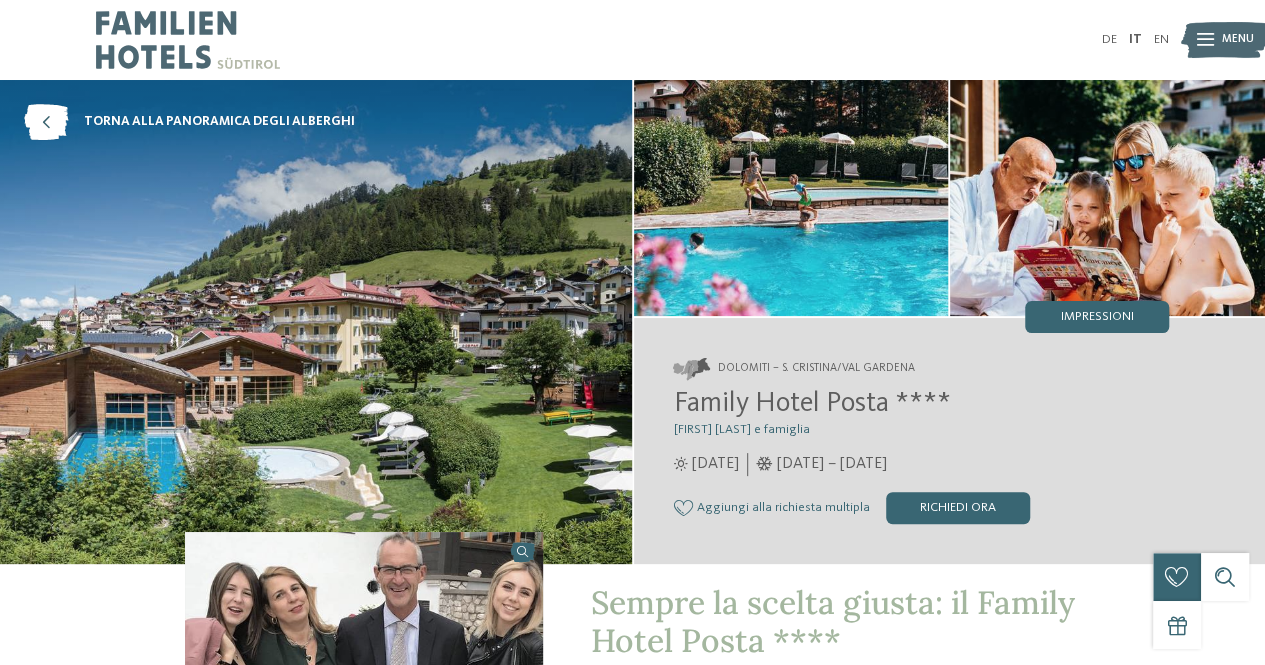 click at bounding box center [316, 322] 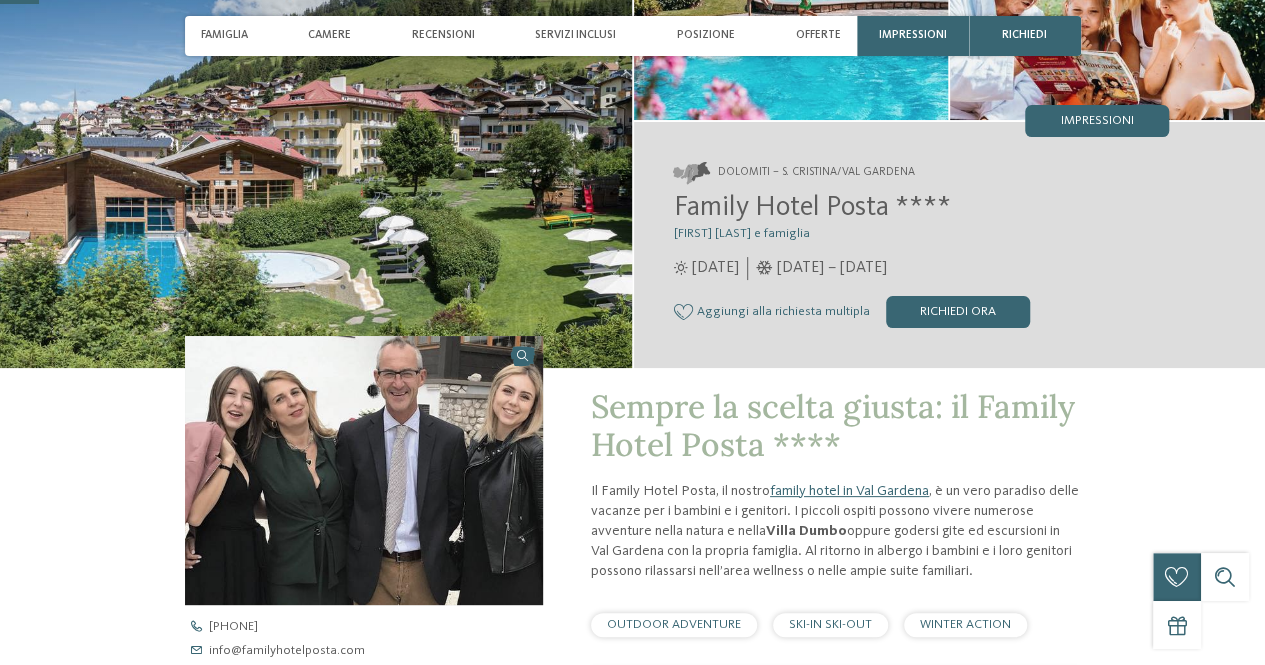 scroll, scrollTop: 200, scrollLeft: 0, axis: vertical 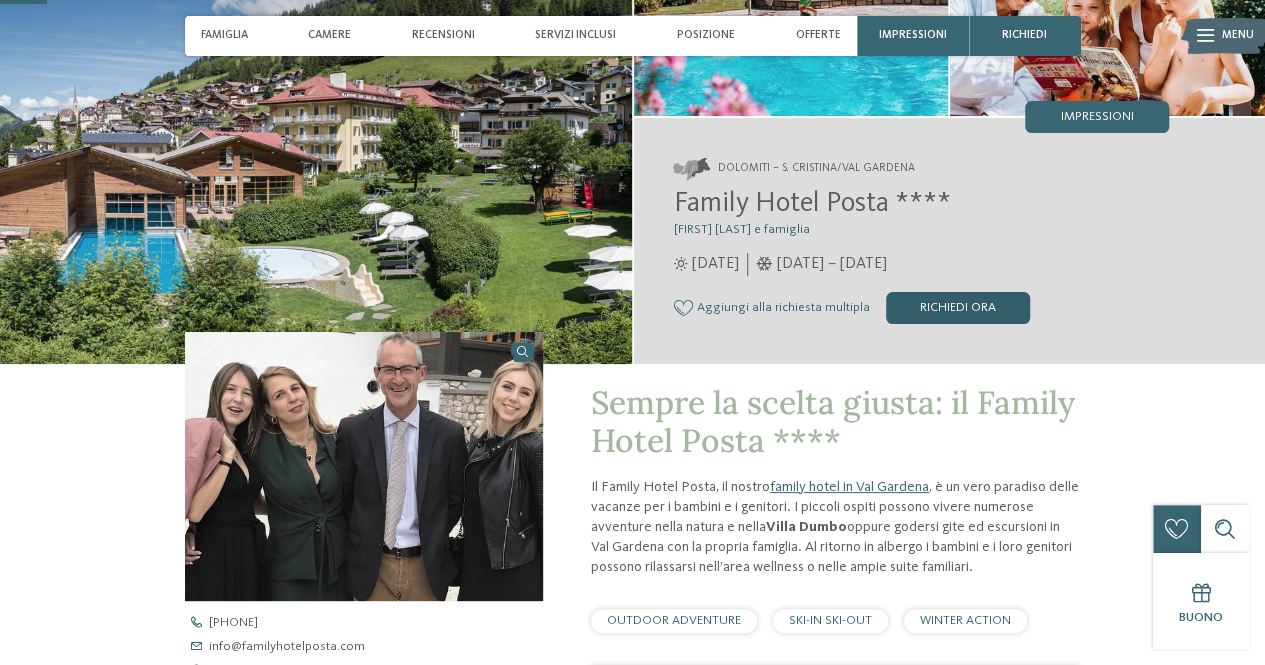 click on "Richiedi ora" at bounding box center (958, 308) 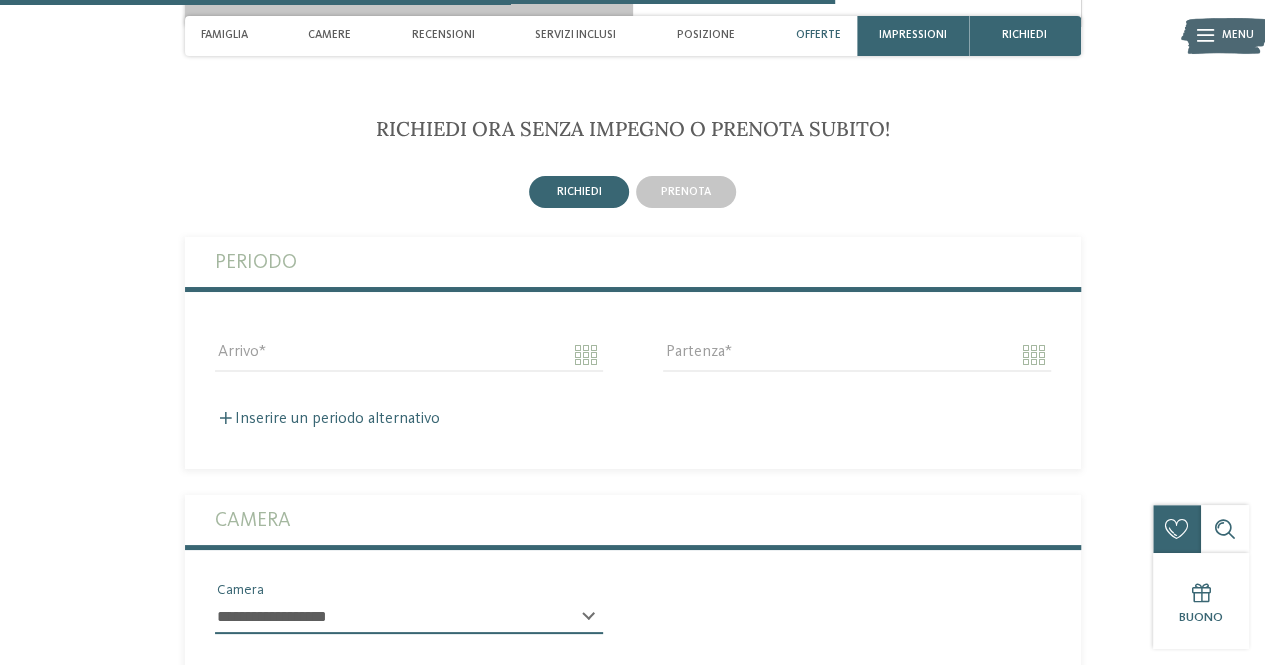 scroll, scrollTop: 3611, scrollLeft: 0, axis: vertical 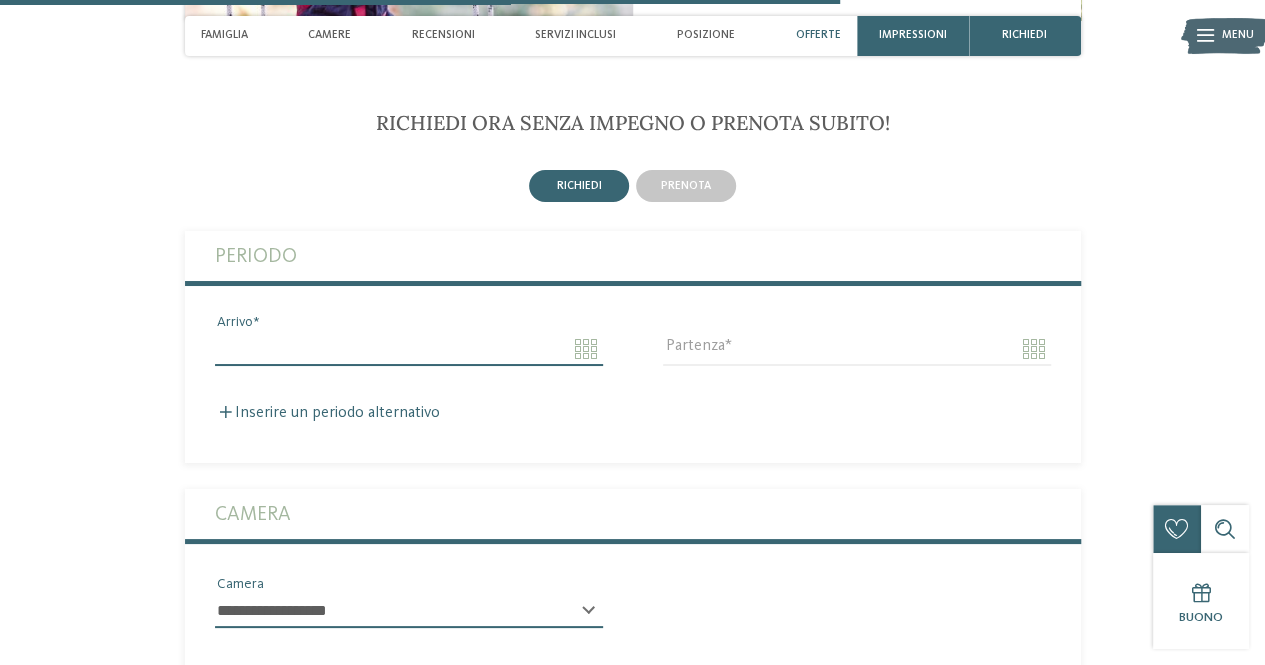 click on "Arrivo" at bounding box center [409, 349] 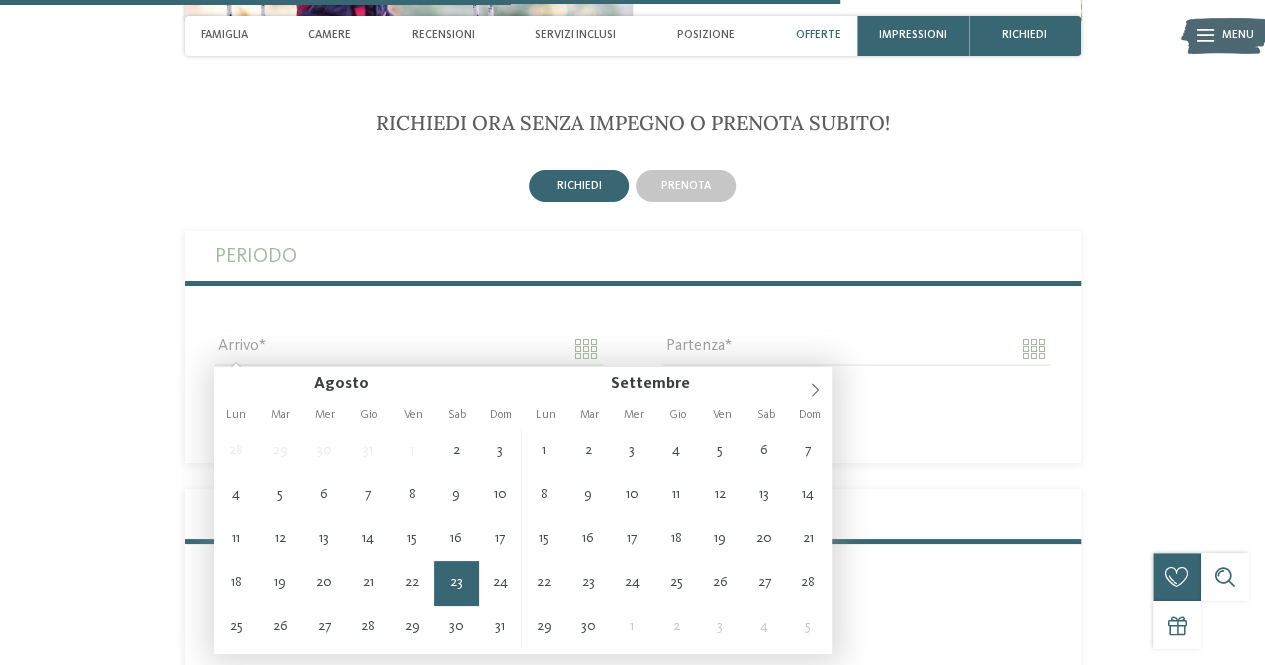 type on "**********" 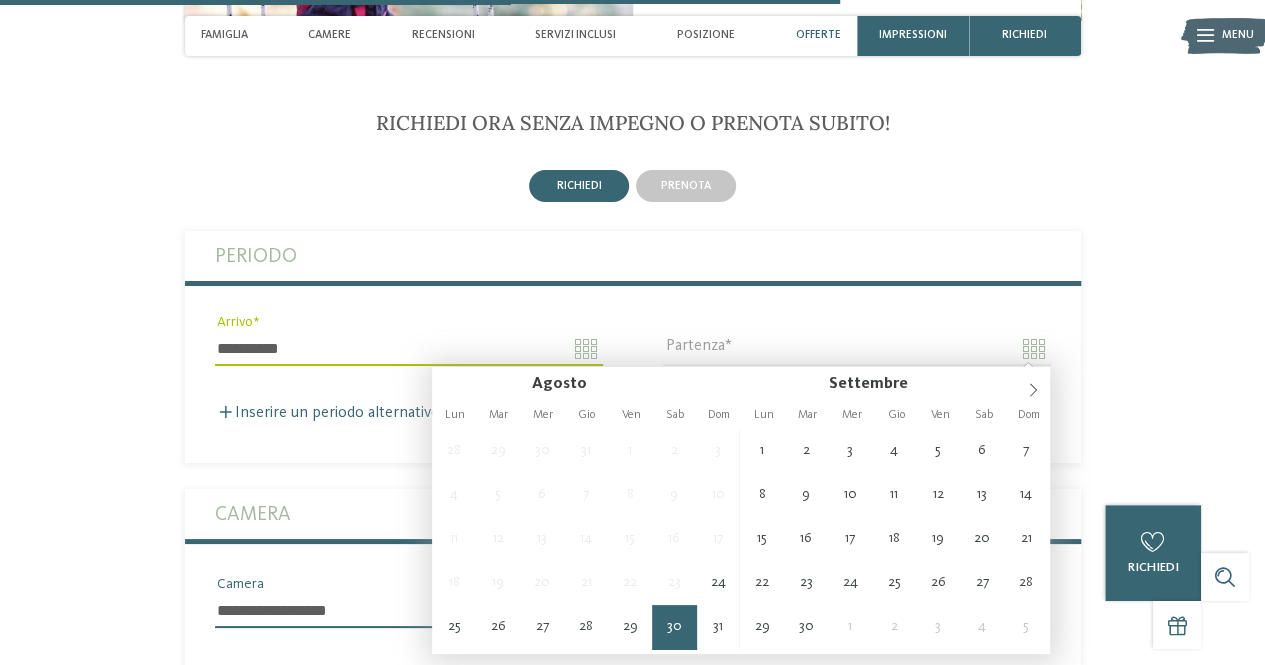 type on "**********" 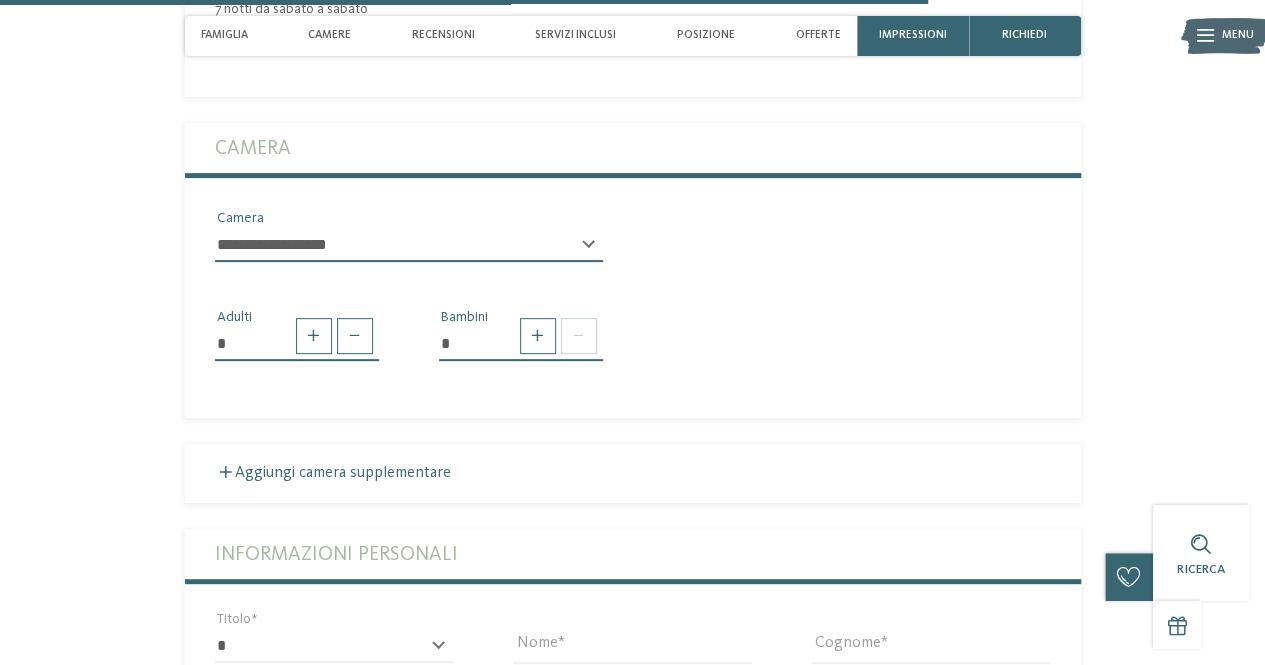 scroll, scrollTop: 4011, scrollLeft: 0, axis: vertical 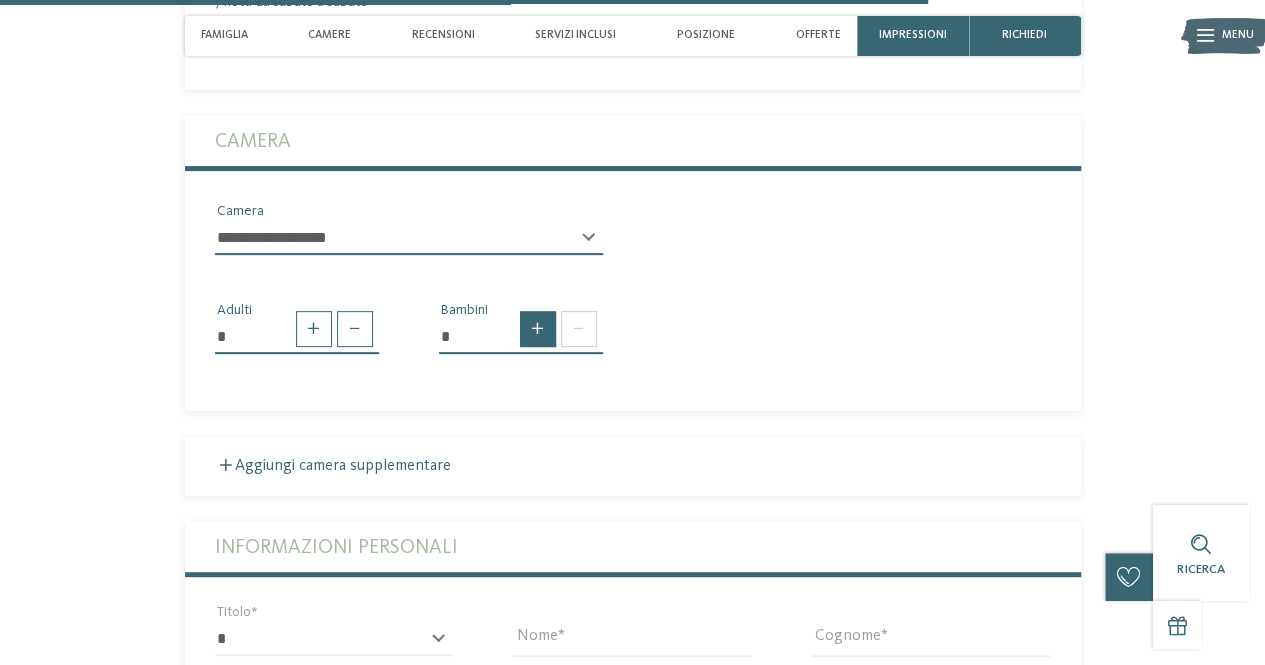 click at bounding box center [538, 329] 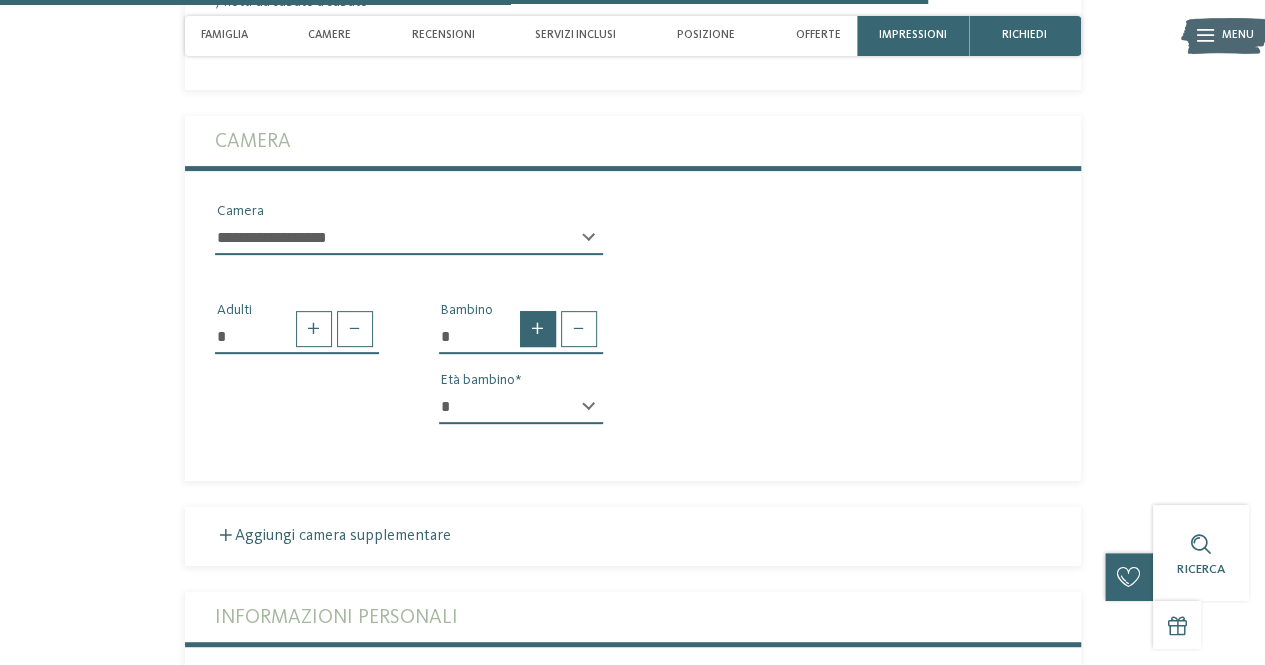 type on "*" 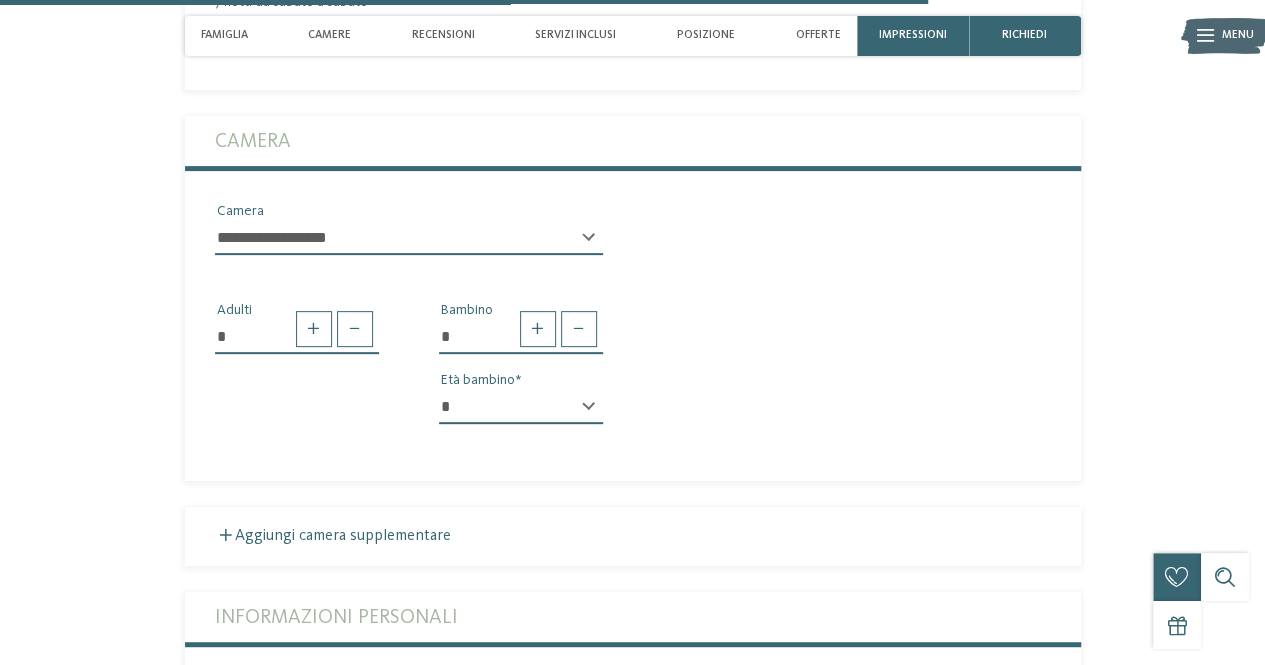 click on "* * * * * * * * * * * ** ** ** ** ** ** ** **" at bounding box center [521, 407] 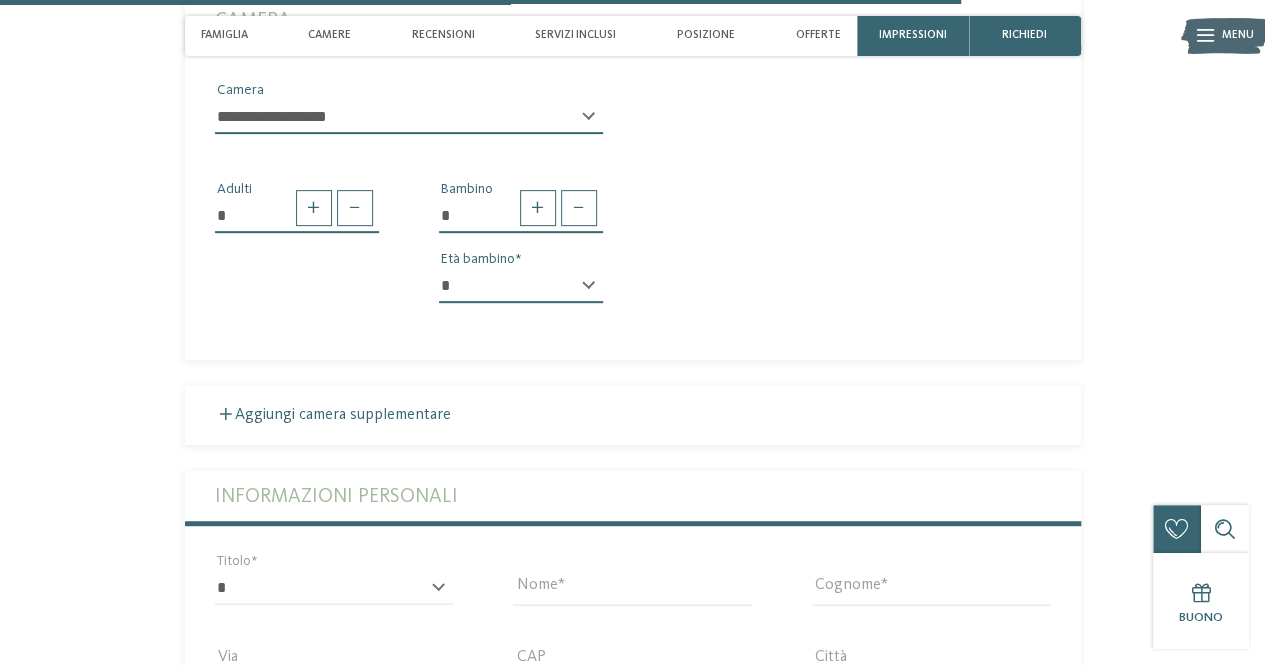 scroll, scrollTop: 4211, scrollLeft: 0, axis: vertical 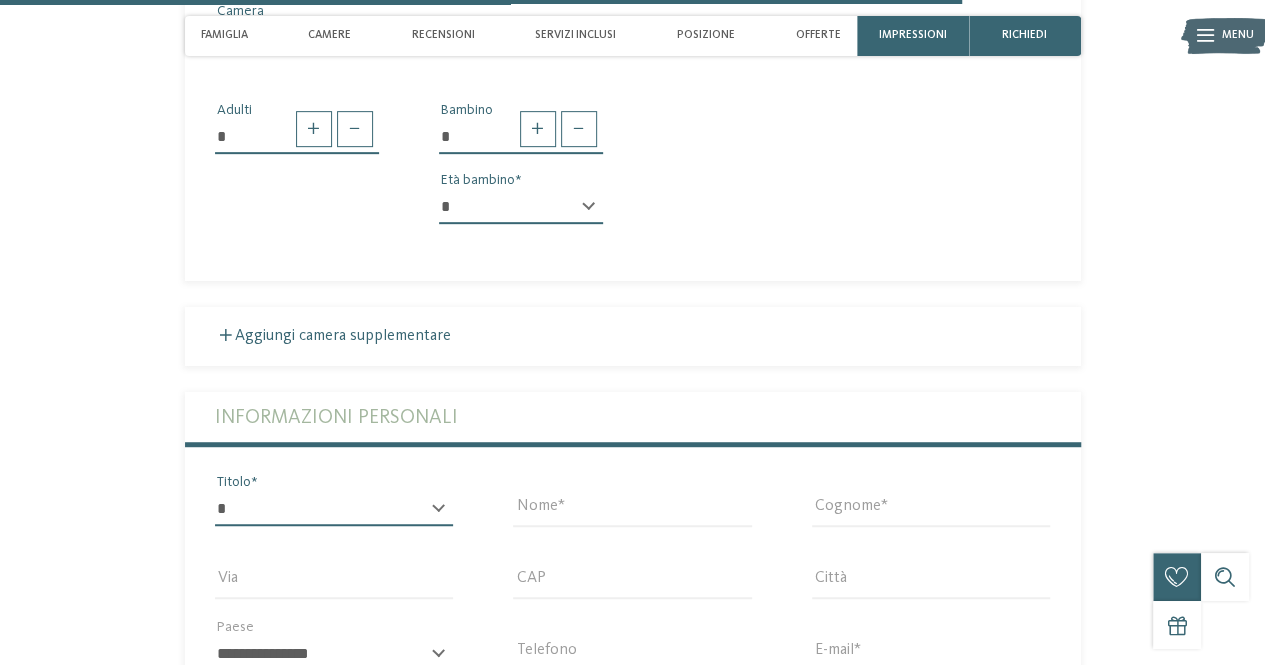 click on "* ****** ******* ******** ******" at bounding box center (334, 509) 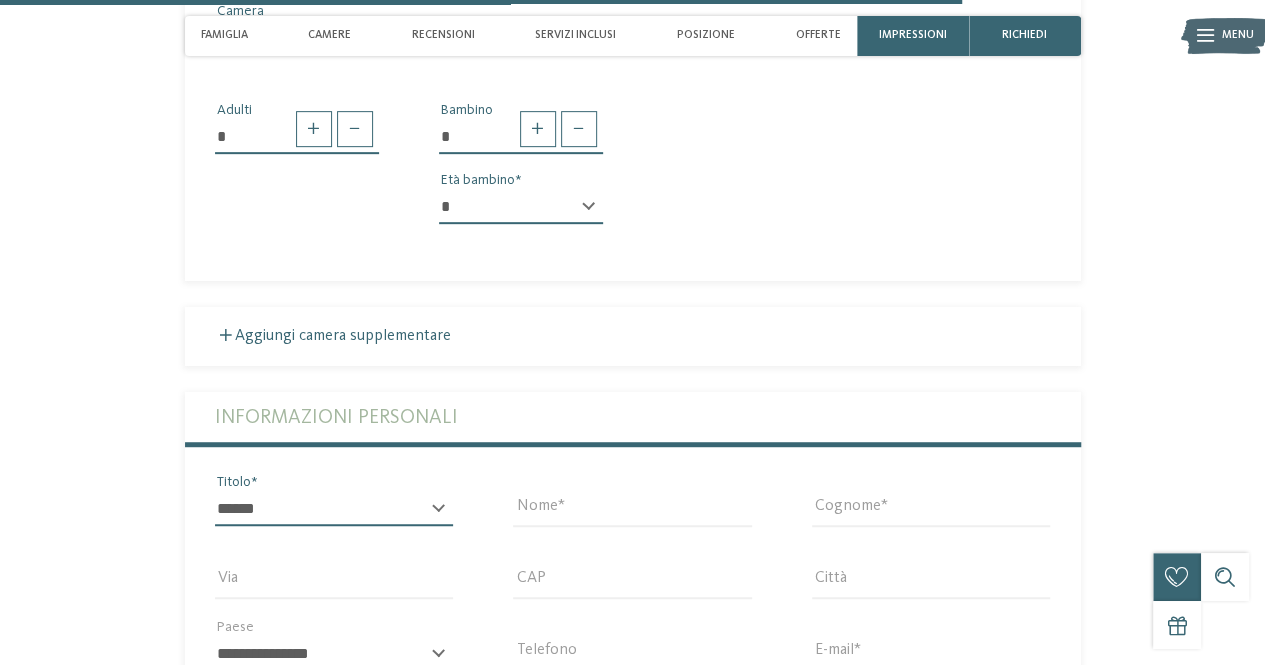 click on "* ****** ******* ******** ******" at bounding box center [334, 509] 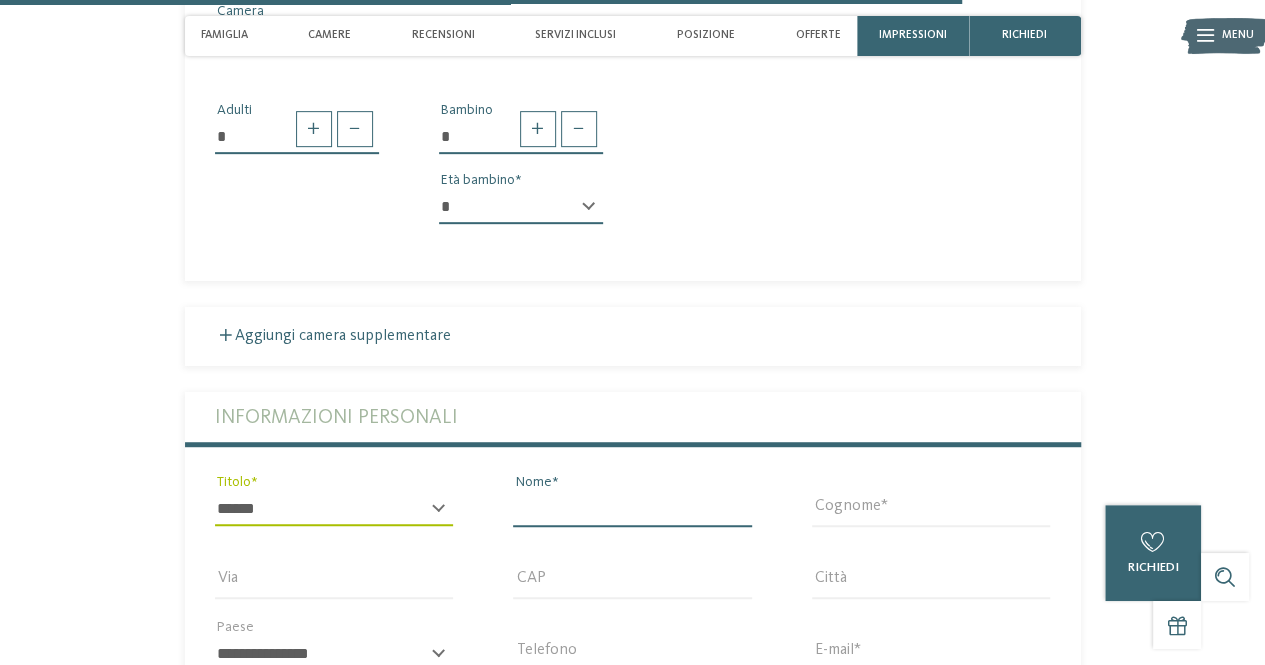 drag, startPoint x: 558, startPoint y: 505, endPoint x: 568, endPoint y: 504, distance: 10.049875 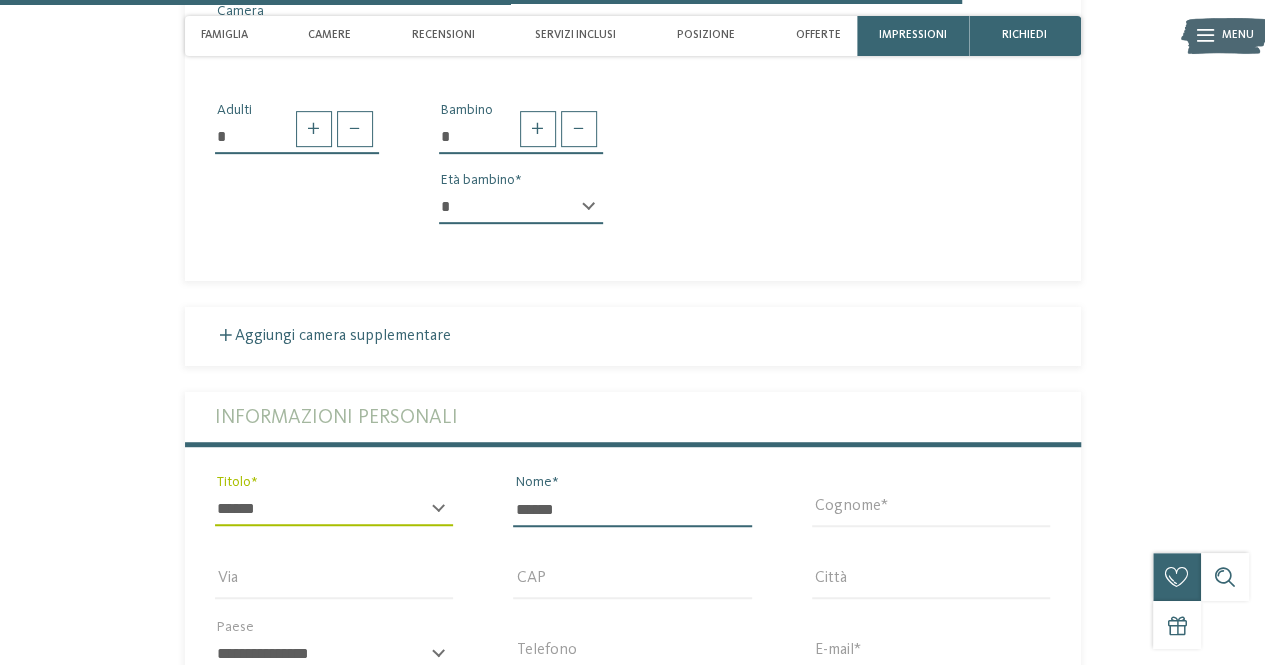 type on "******" 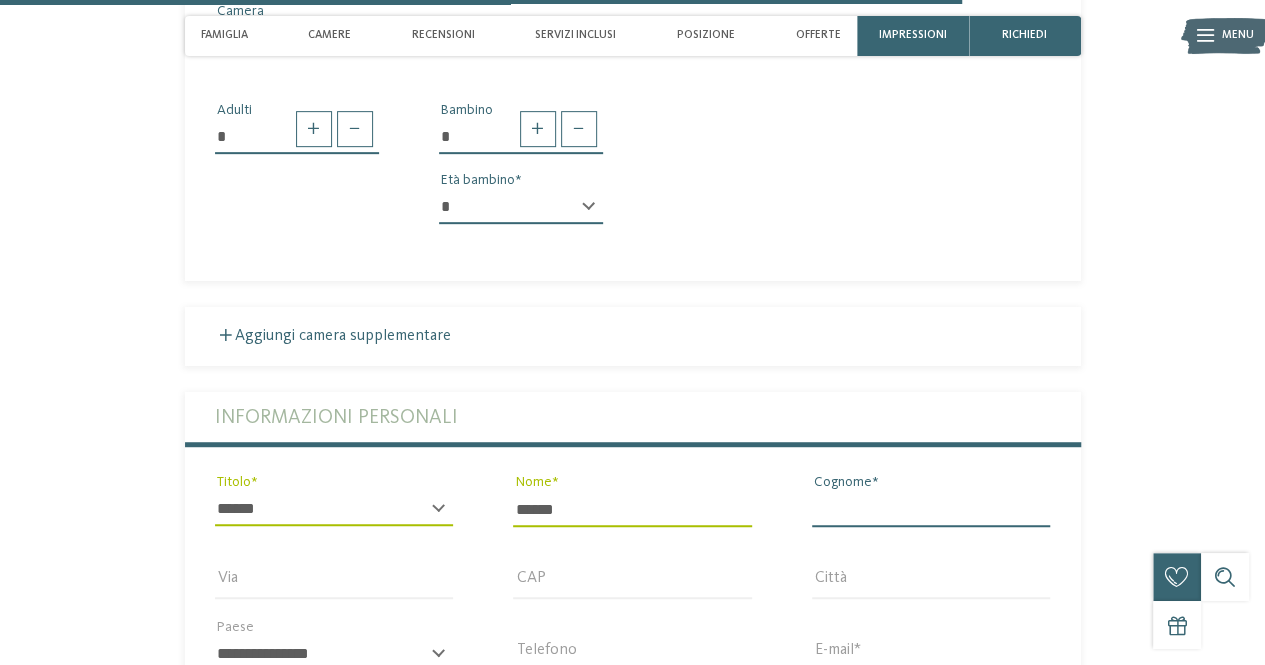 click on "Cognome" at bounding box center (931, 509) 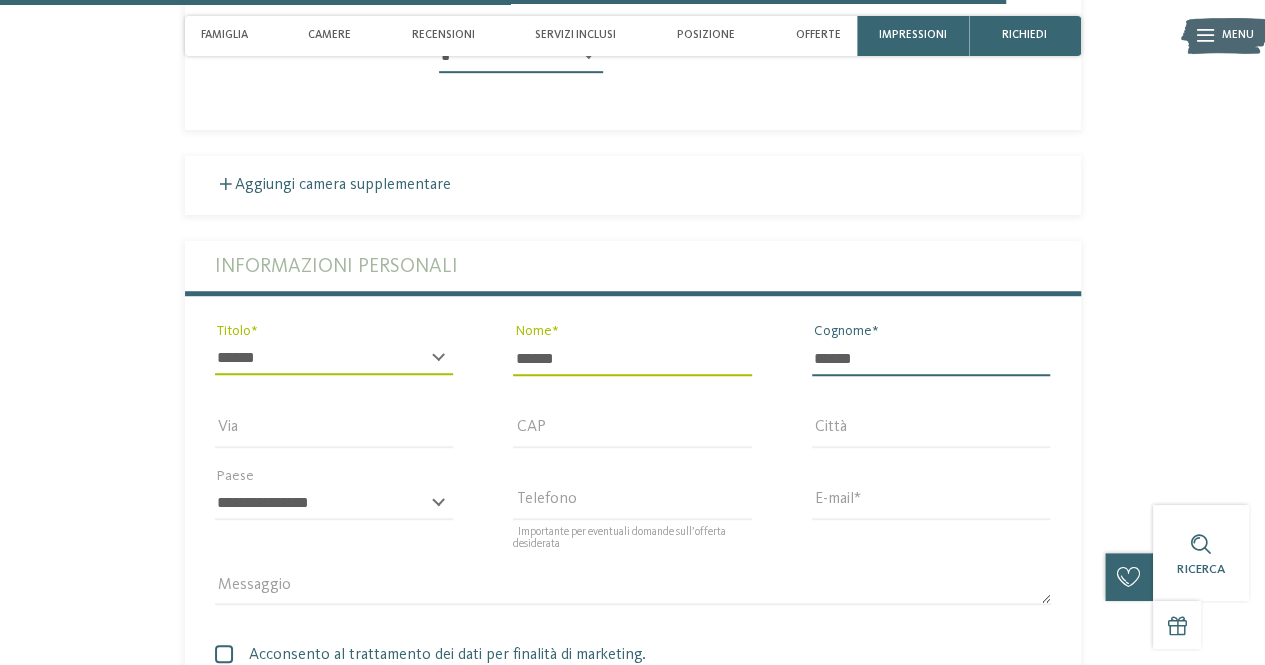 scroll, scrollTop: 4411, scrollLeft: 0, axis: vertical 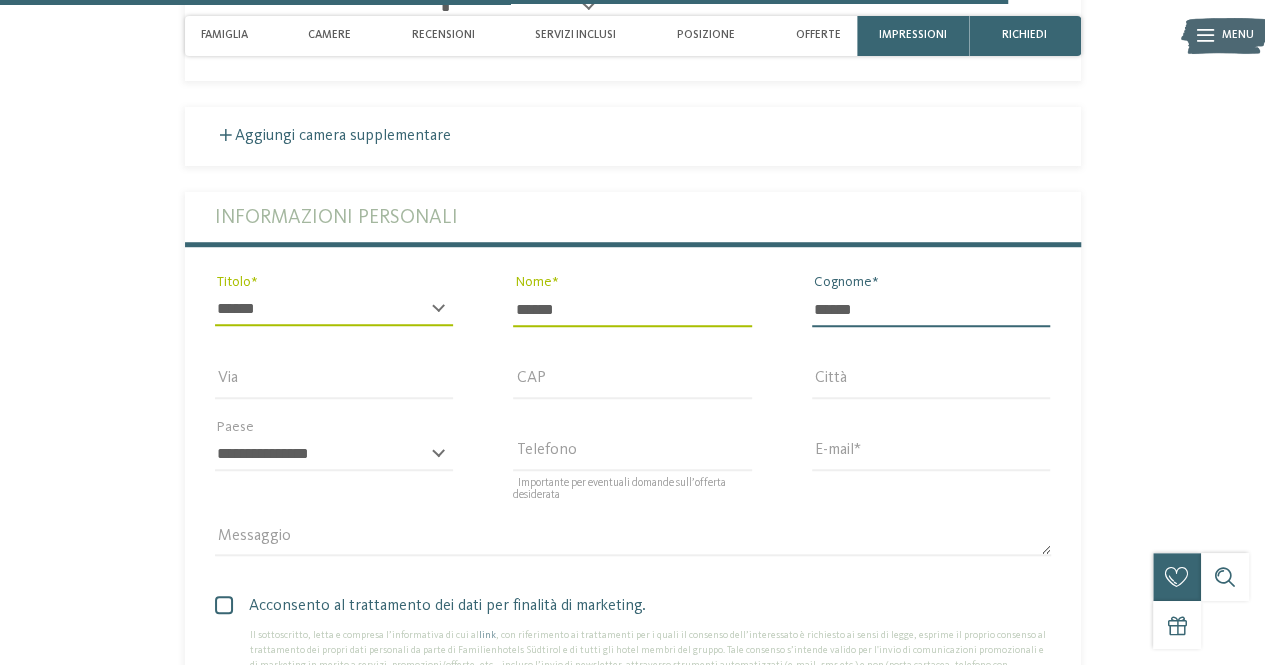 type on "******" 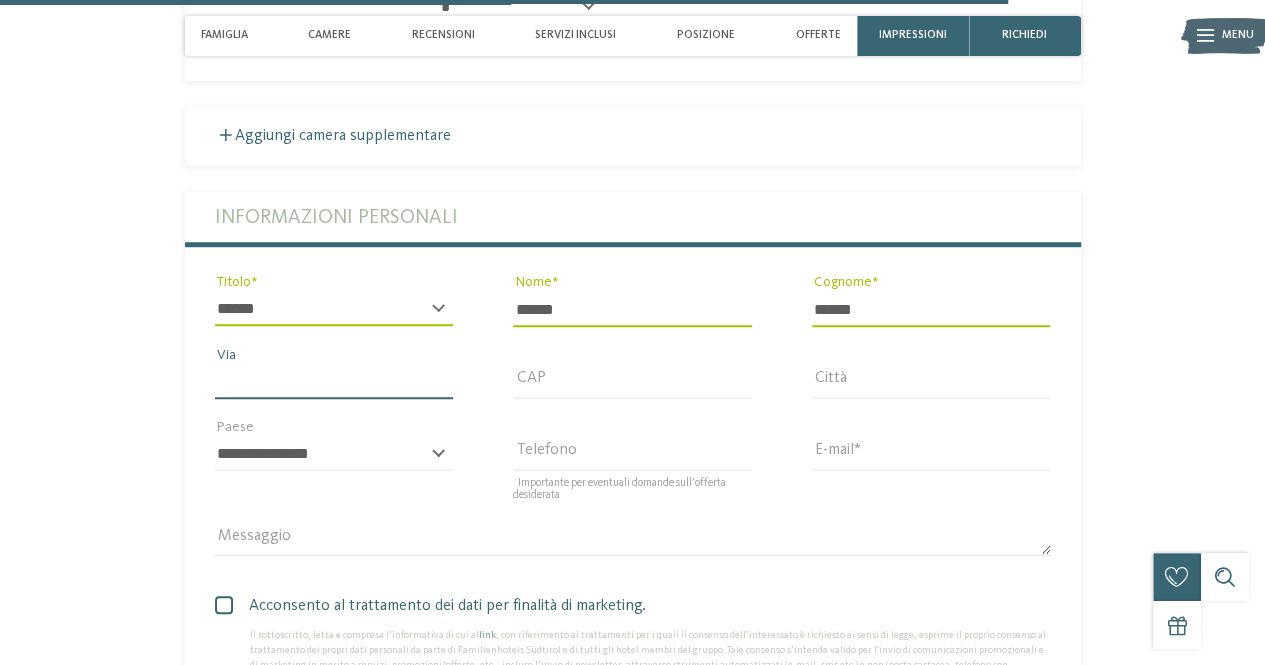 click on "Via" at bounding box center [334, 382] 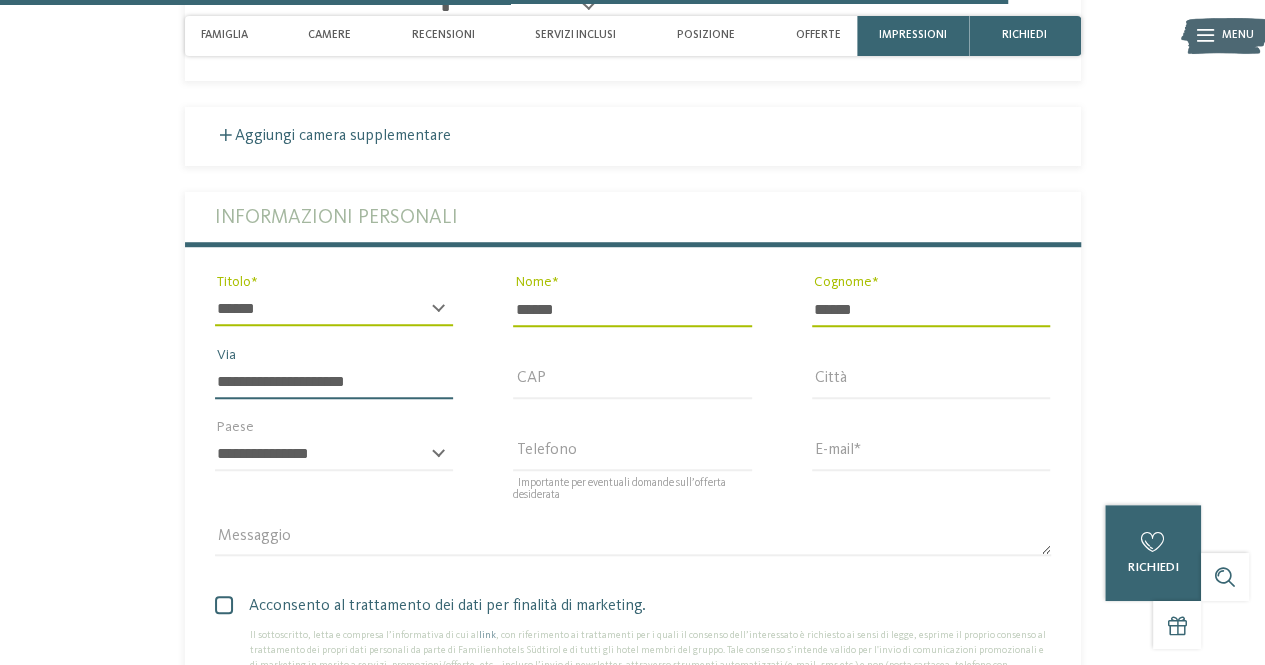 type on "**********" 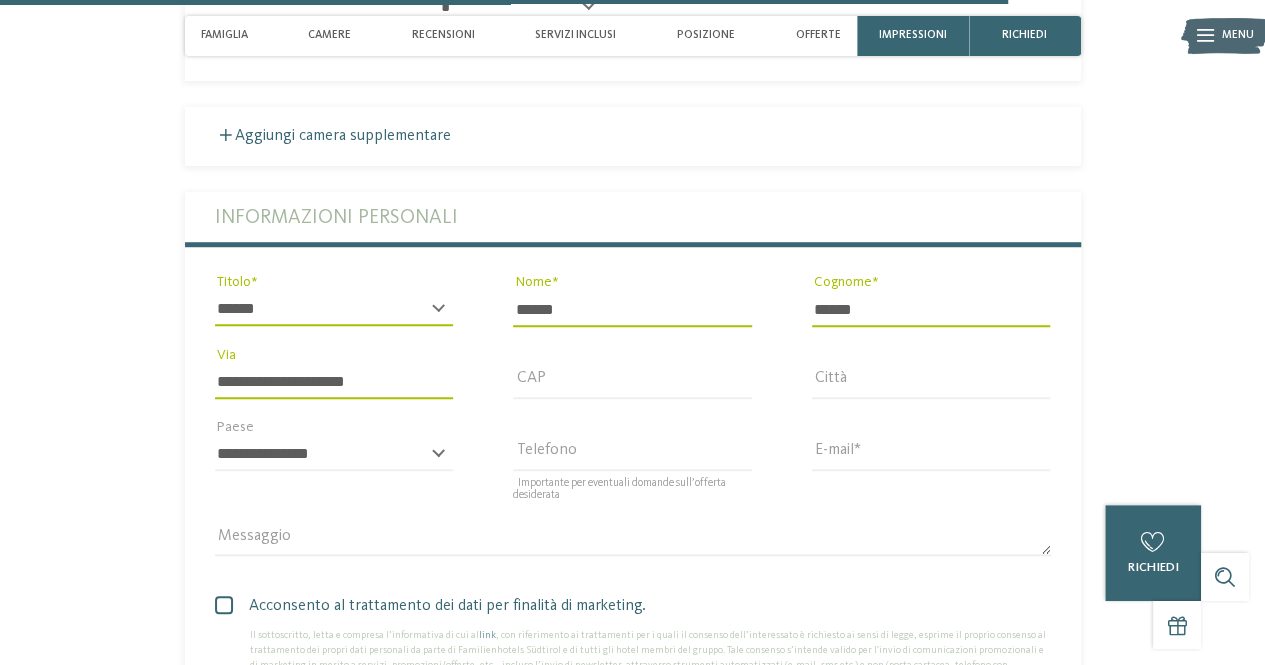 click on "CAP" at bounding box center [632, 381] 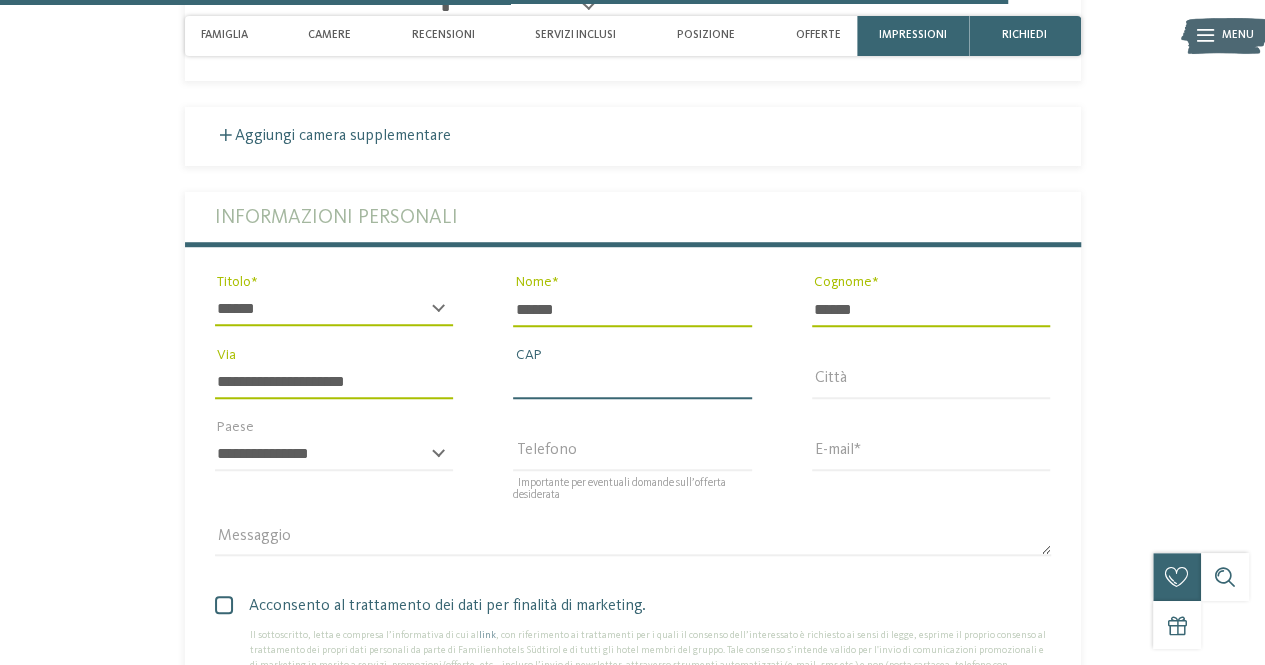 click on "CAP" at bounding box center (632, 382) 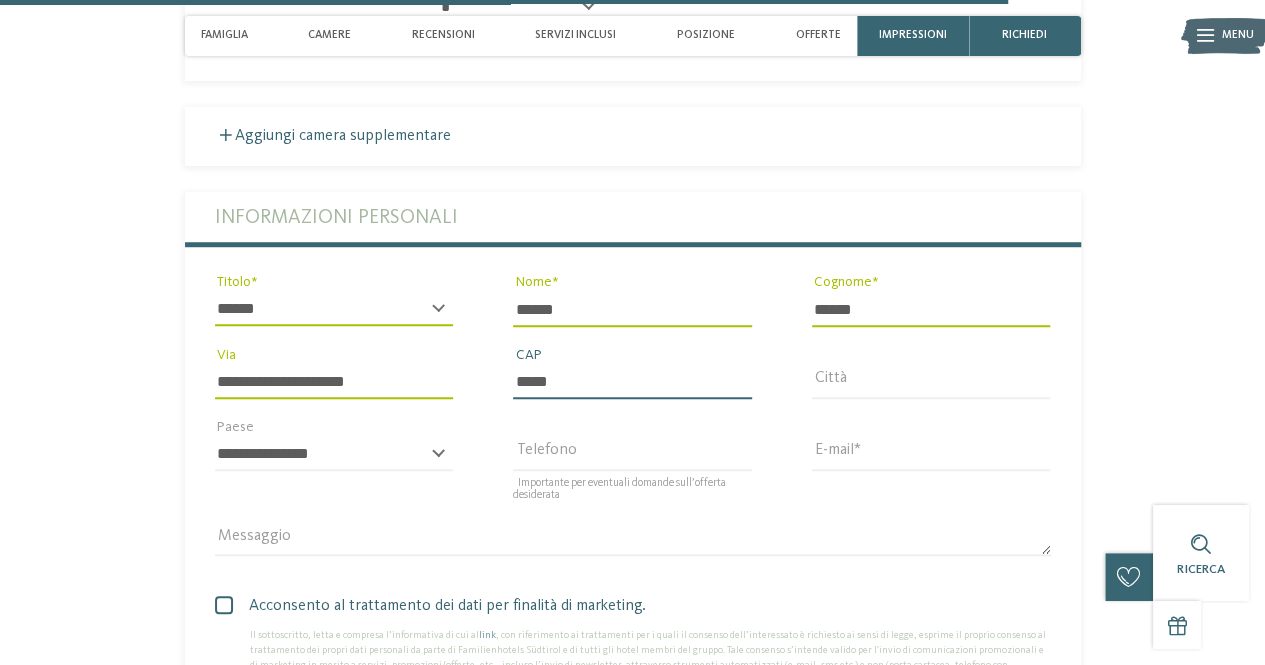 type on "*****" 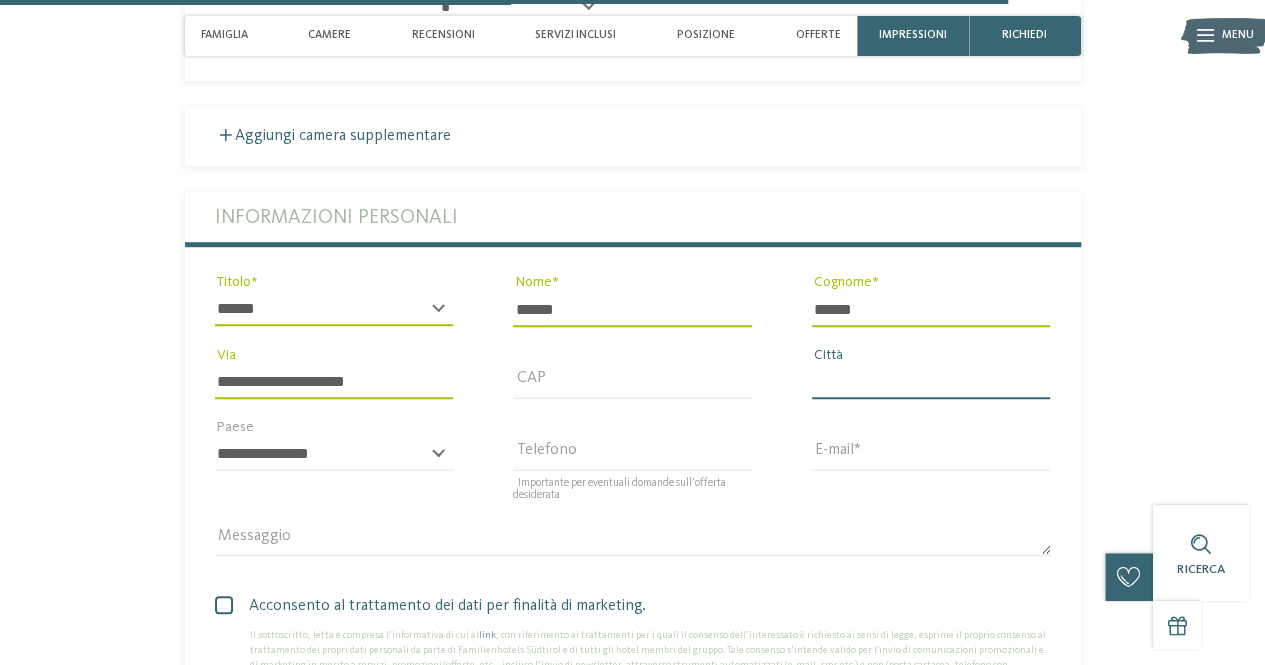 click on "Città" at bounding box center [931, 382] 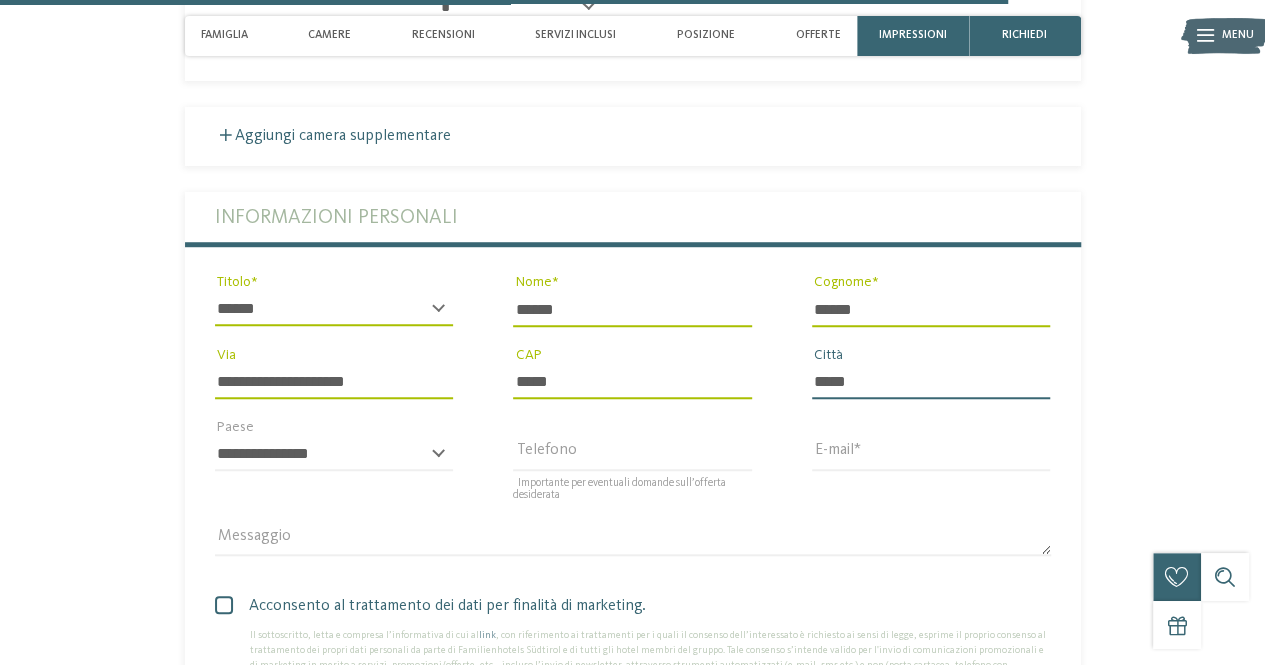 type on "*****" 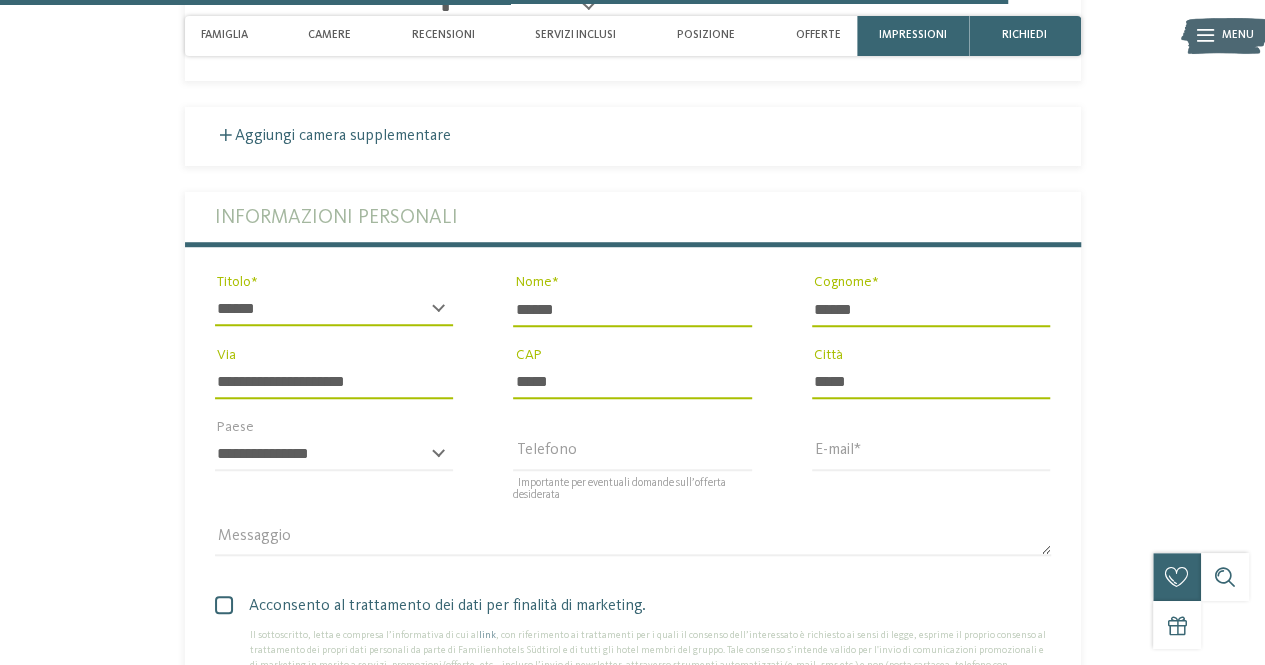 click on "**********" at bounding box center [334, 463] 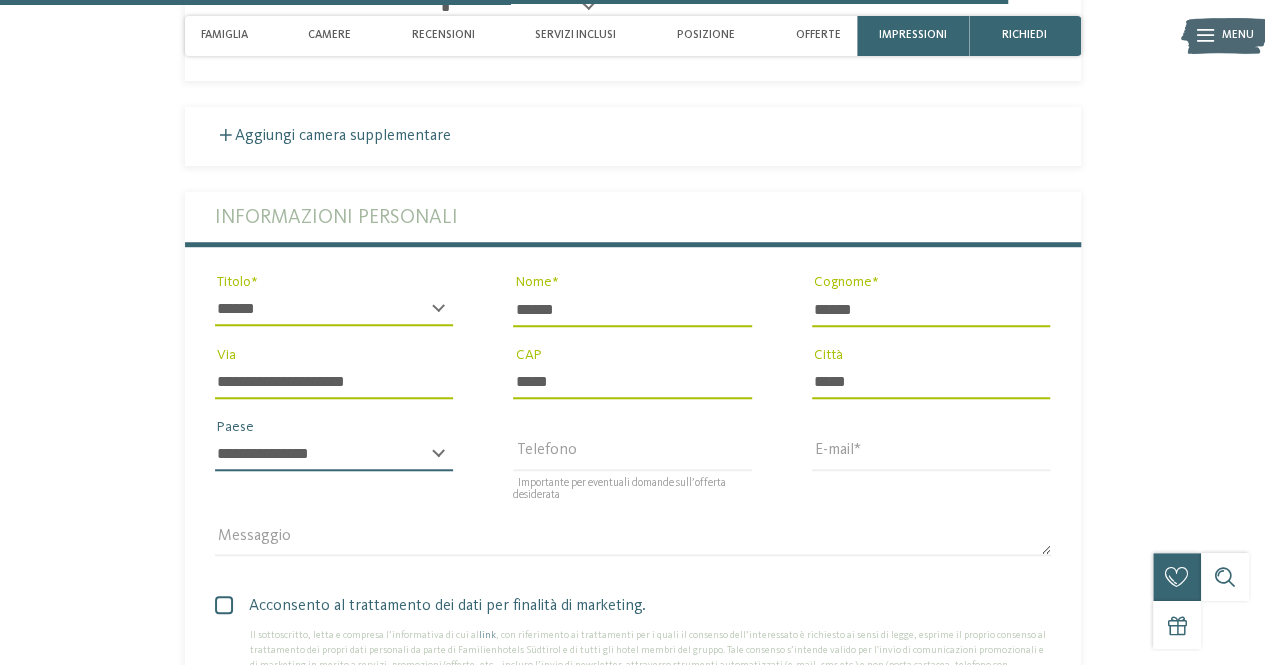 click on "**********" at bounding box center [334, 454] 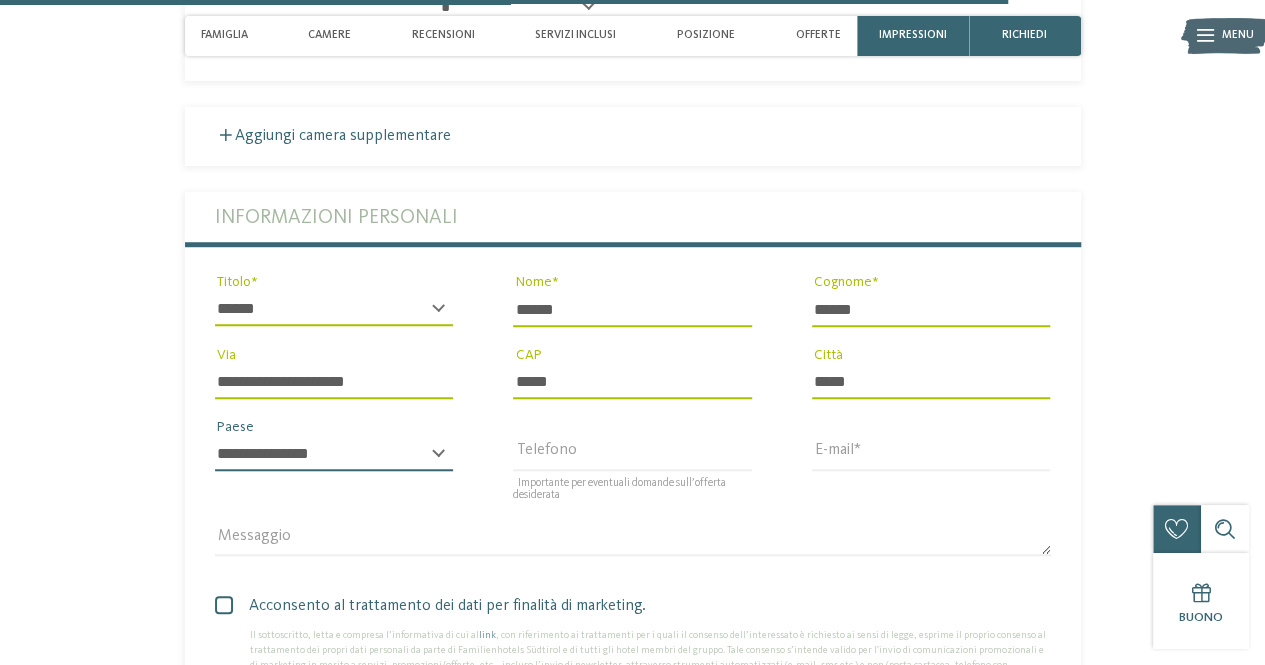 select on "**" 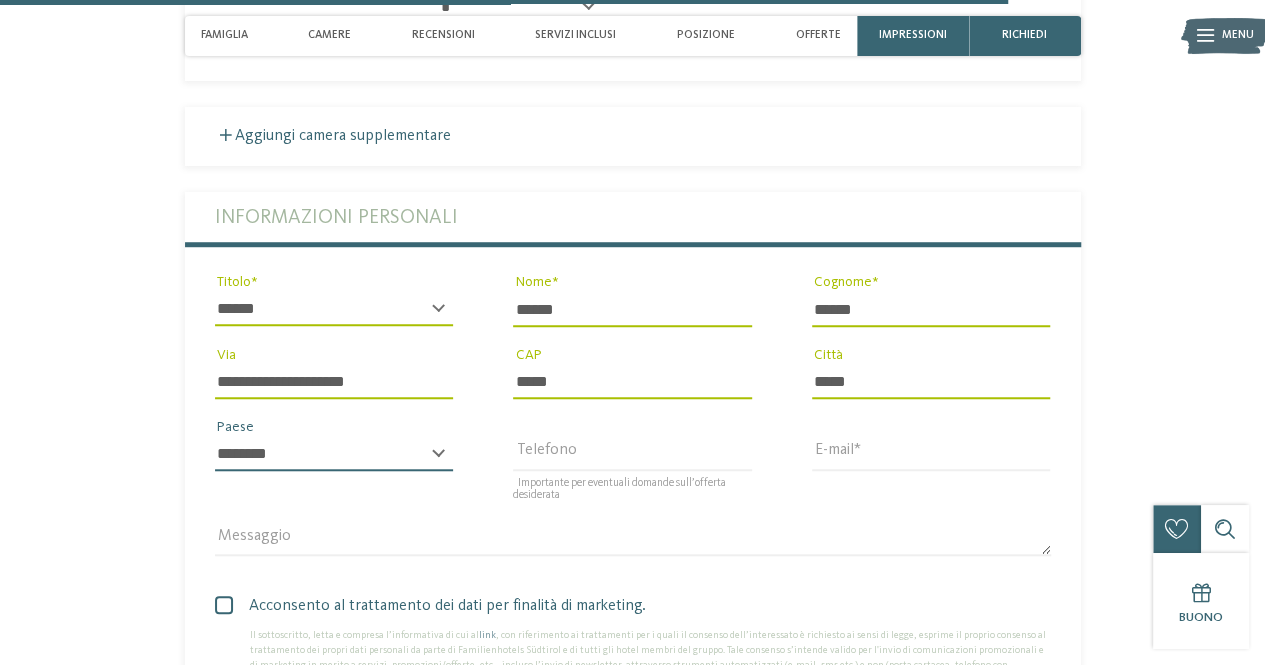 click on "**********" at bounding box center (334, 454) 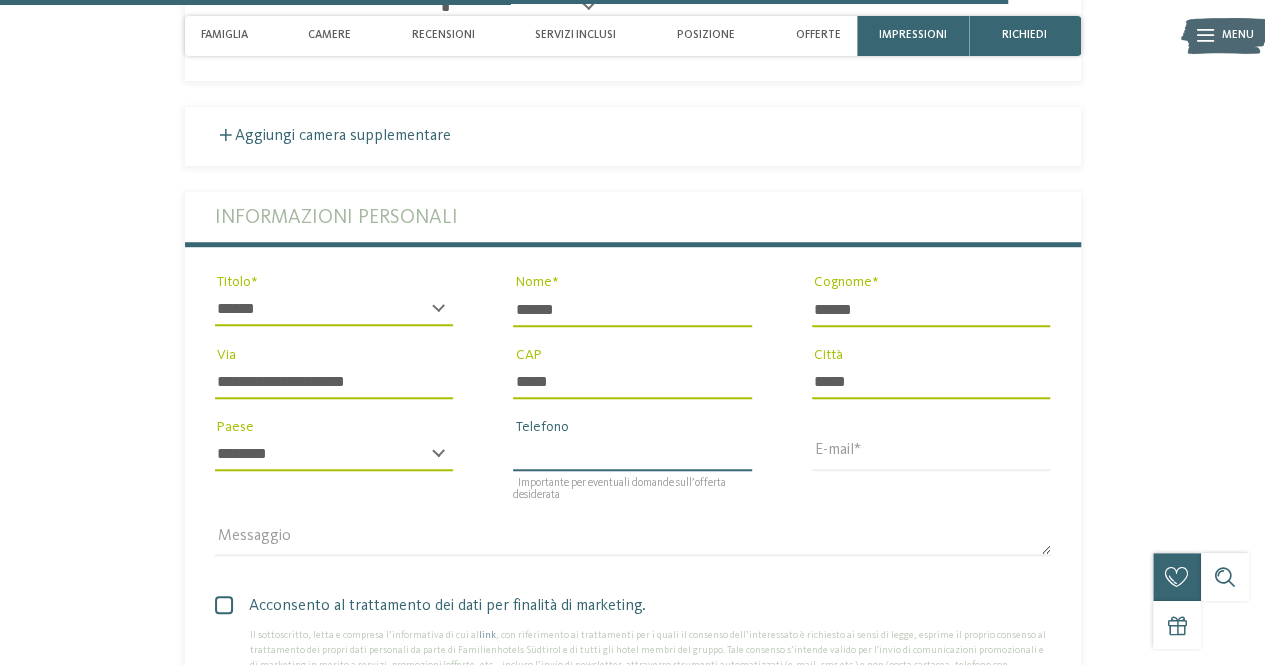 click on "Telefono" at bounding box center (632, 454) 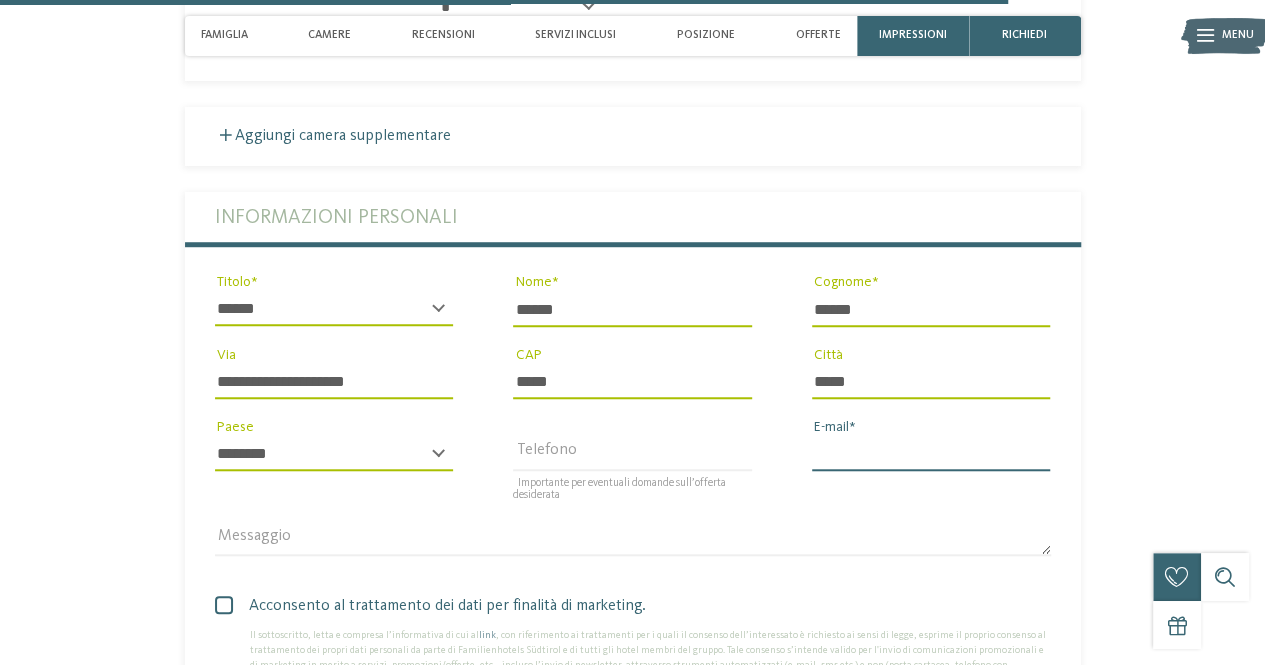 click on "E-mail" at bounding box center [931, 454] 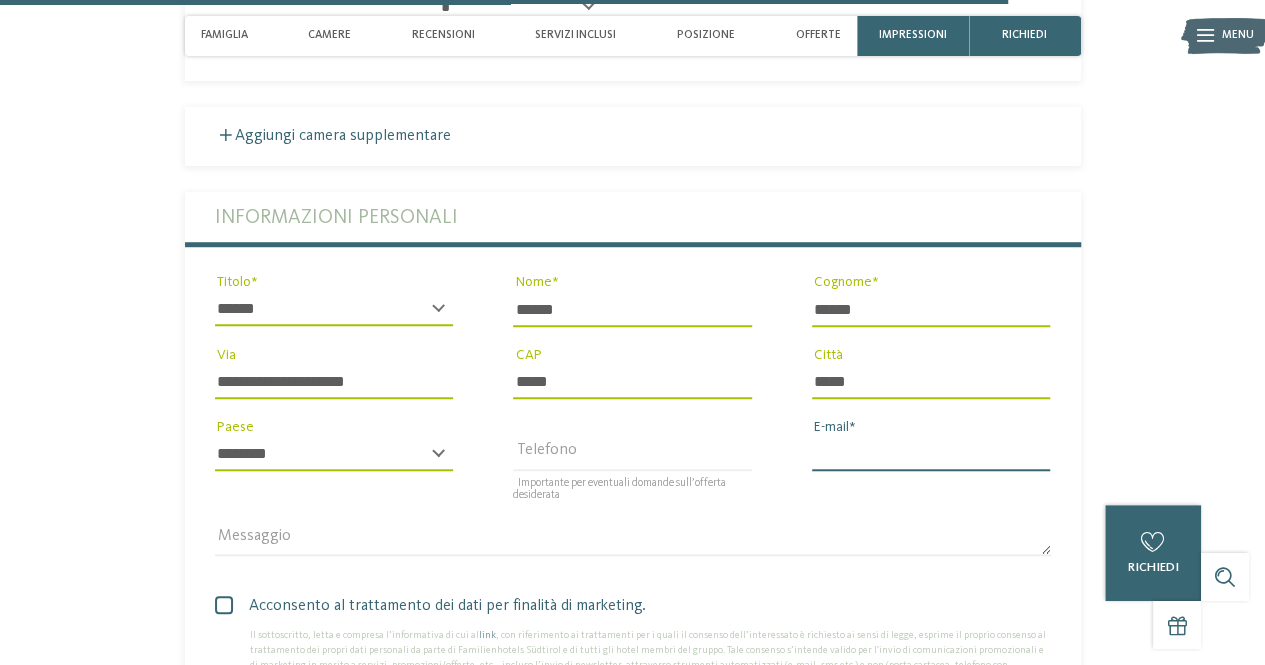 click on "E-mail" at bounding box center [931, 454] 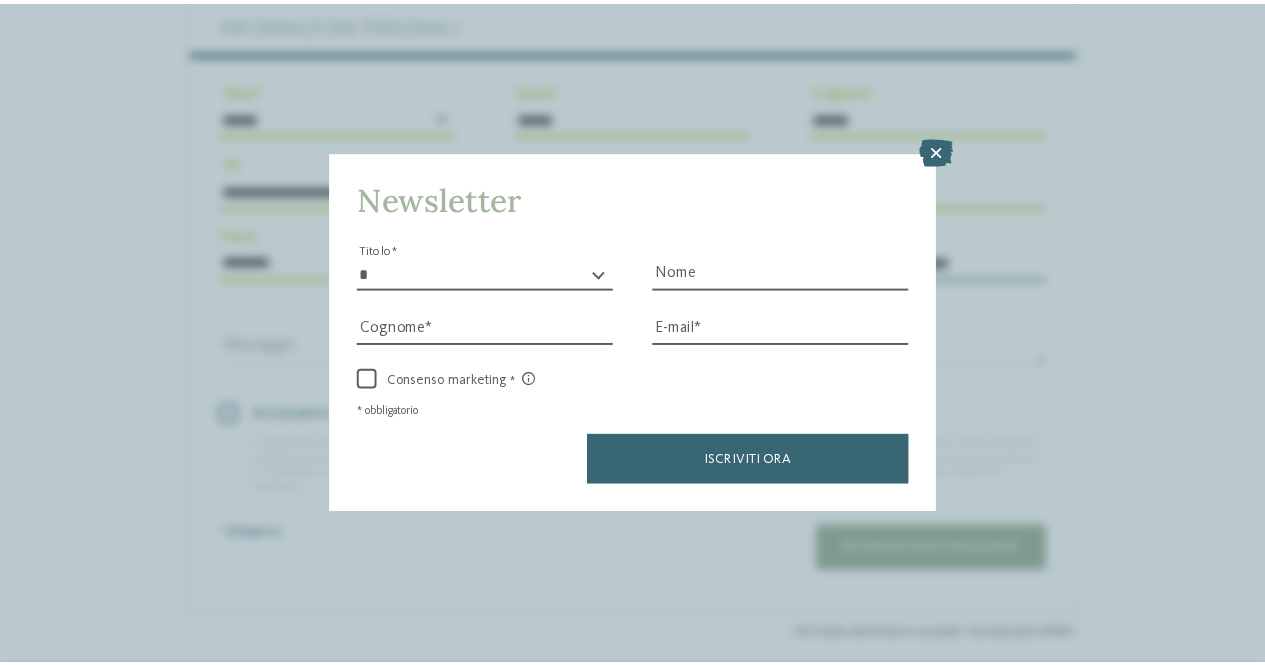 scroll, scrollTop: 4611, scrollLeft: 0, axis: vertical 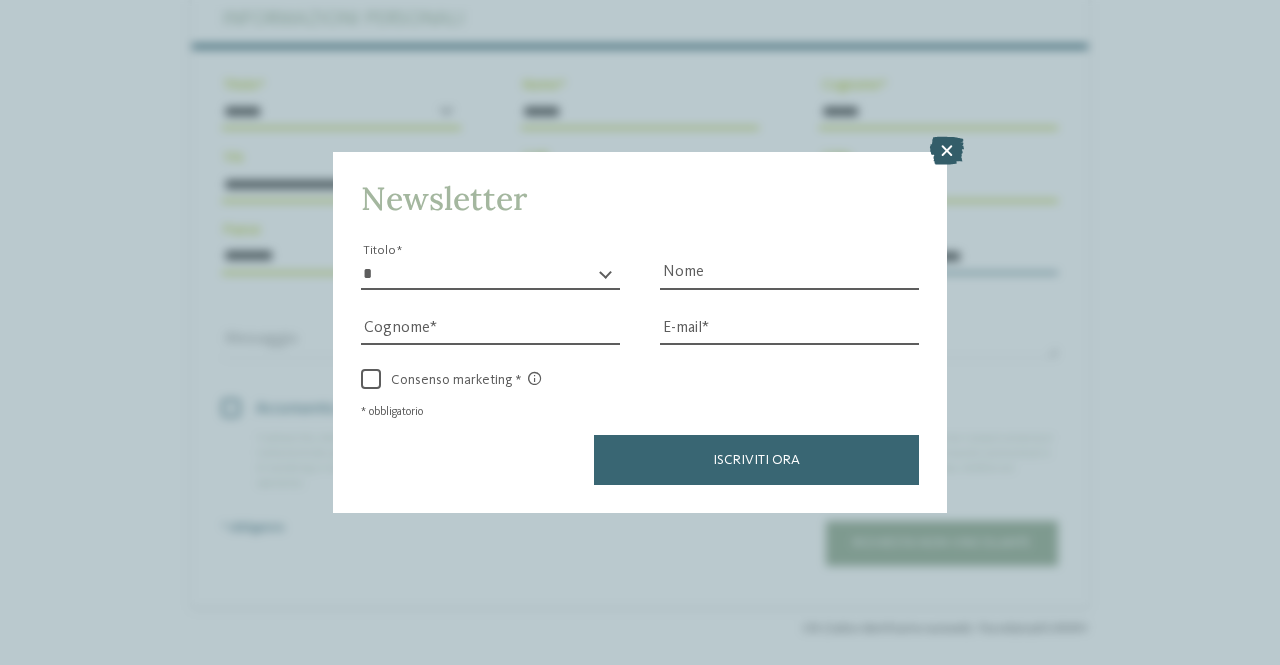 type on "**********" 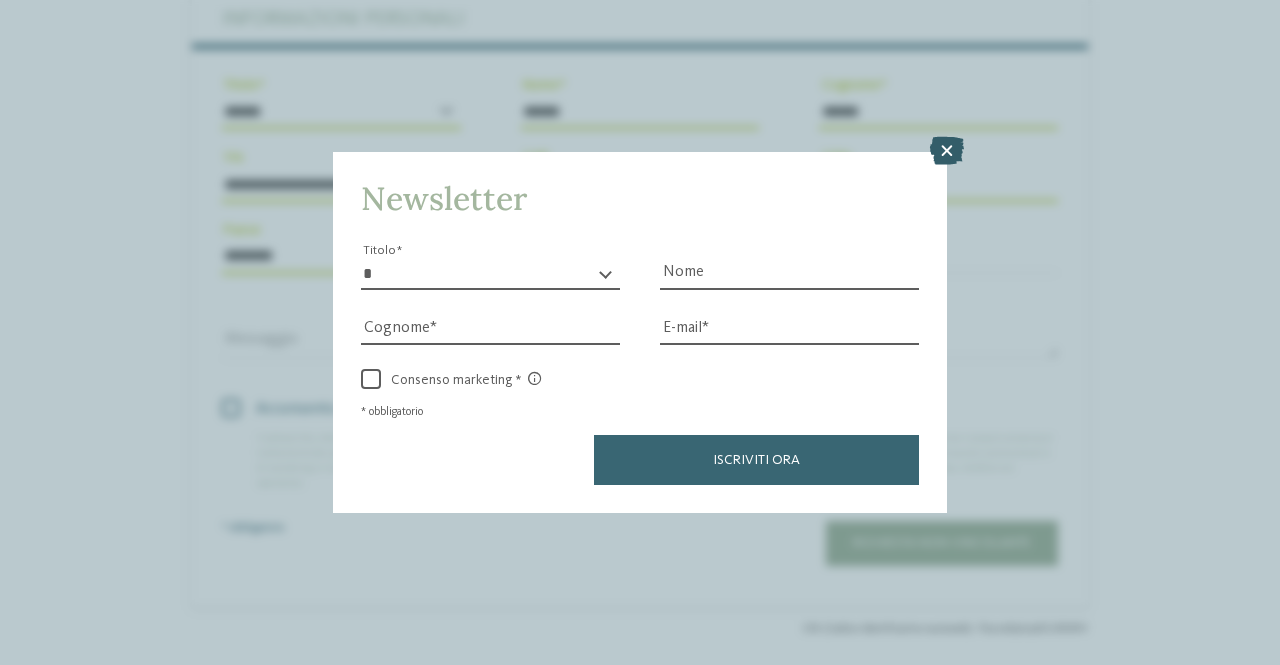 click at bounding box center (947, 151) 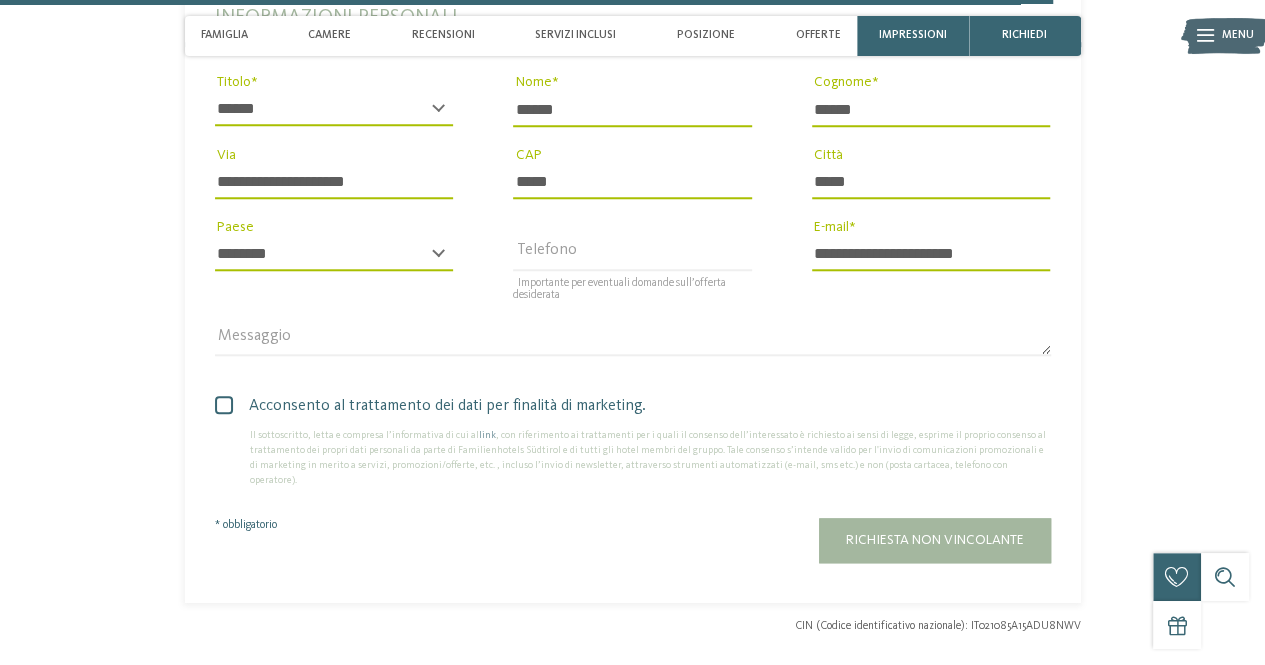 click at bounding box center [224, 405] 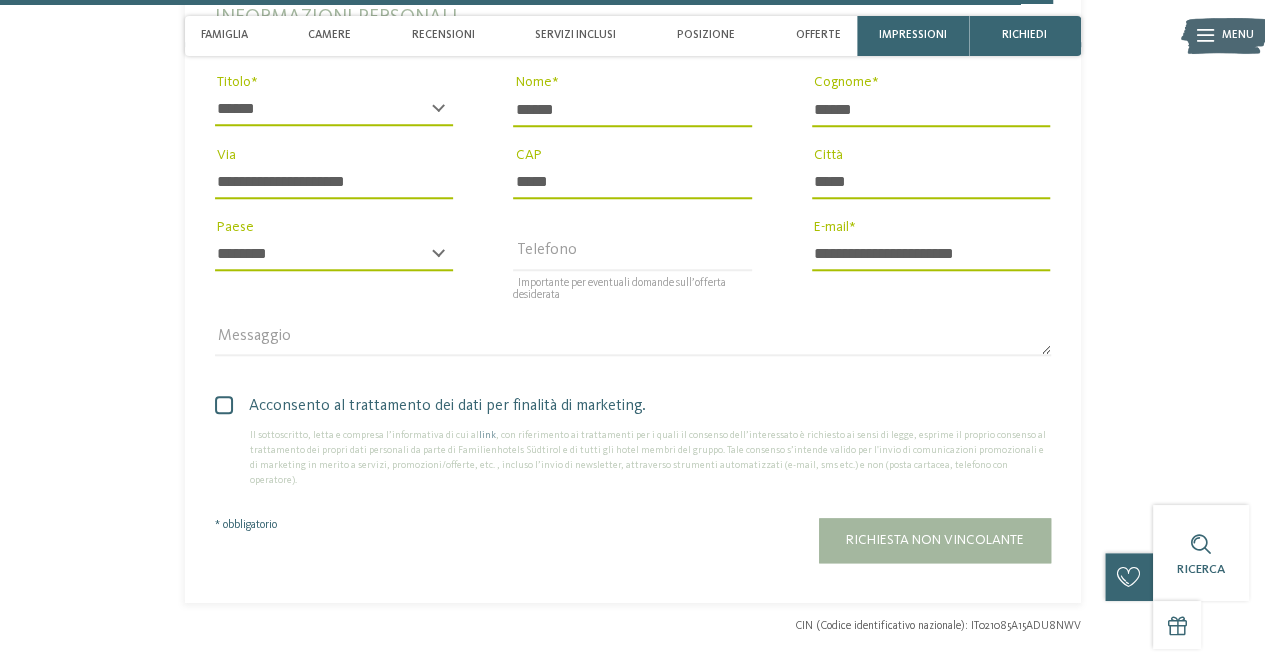 click at bounding box center (0, 0) 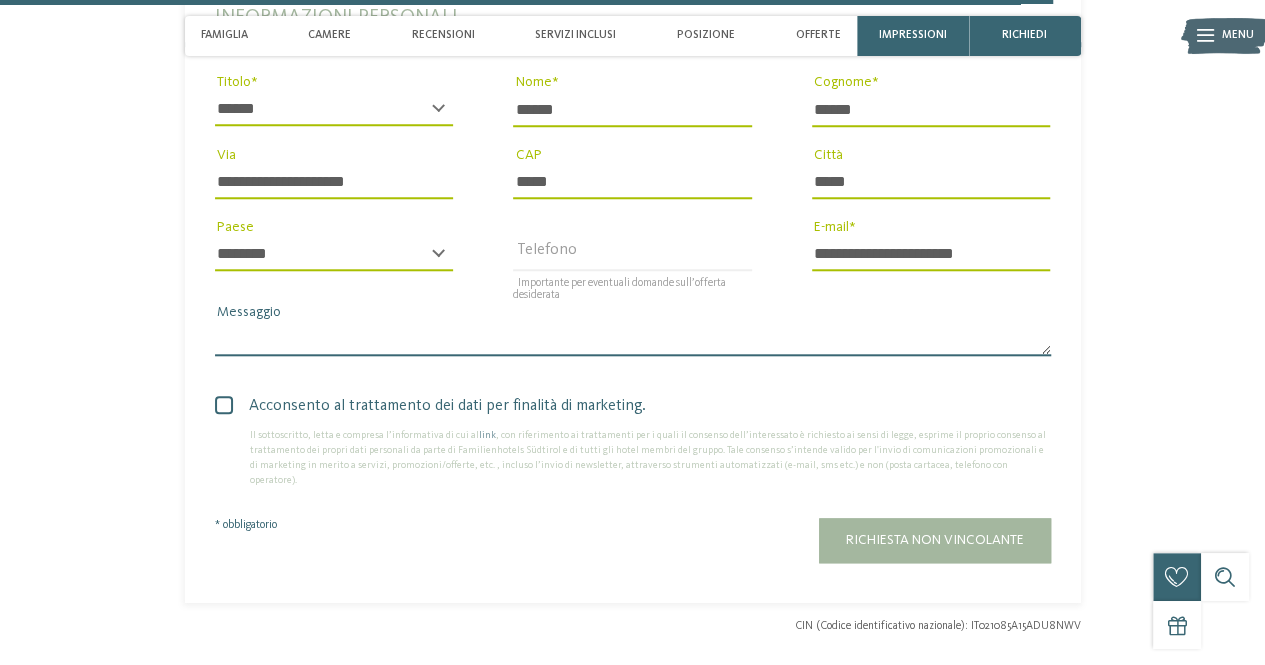 click on "Messaggio" at bounding box center [633, 339] 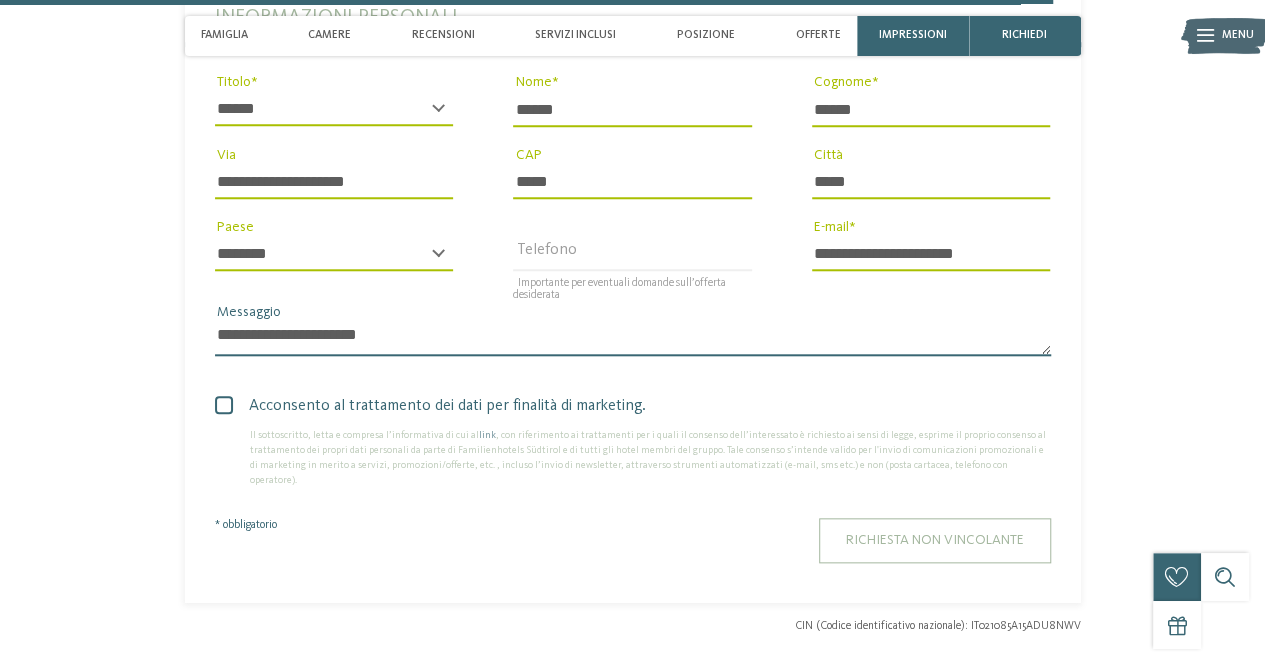 type on "**********" 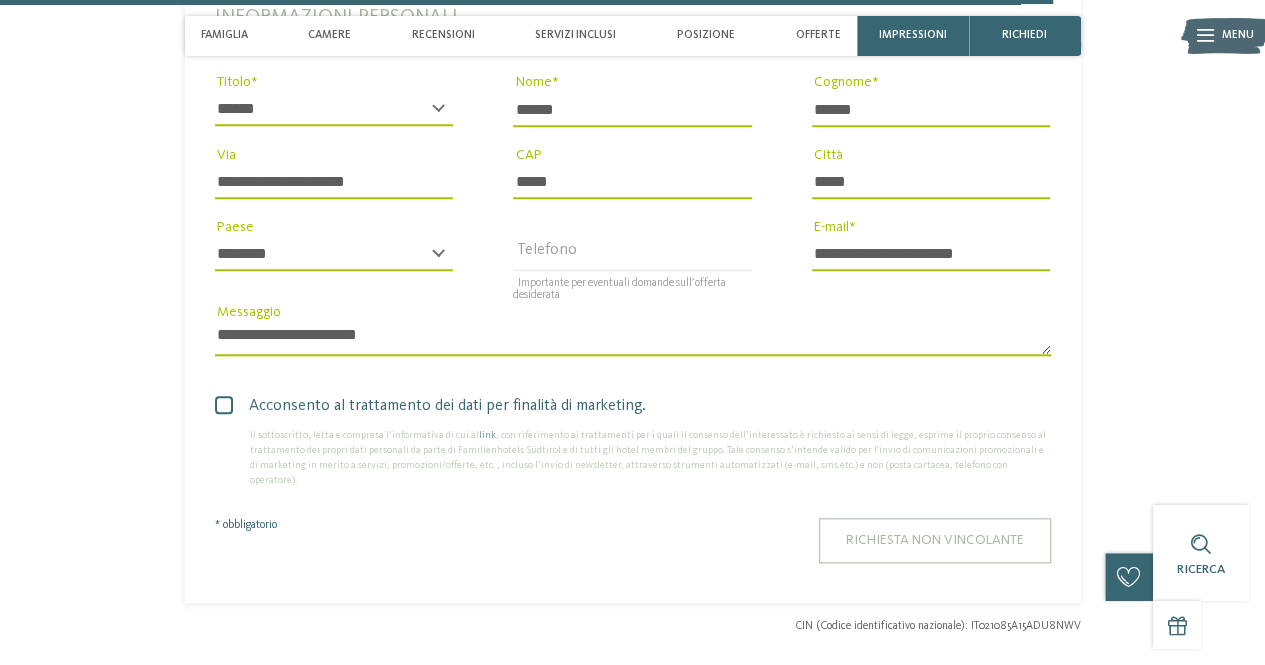 click on "Richiesta non vincolante" at bounding box center (935, 540) 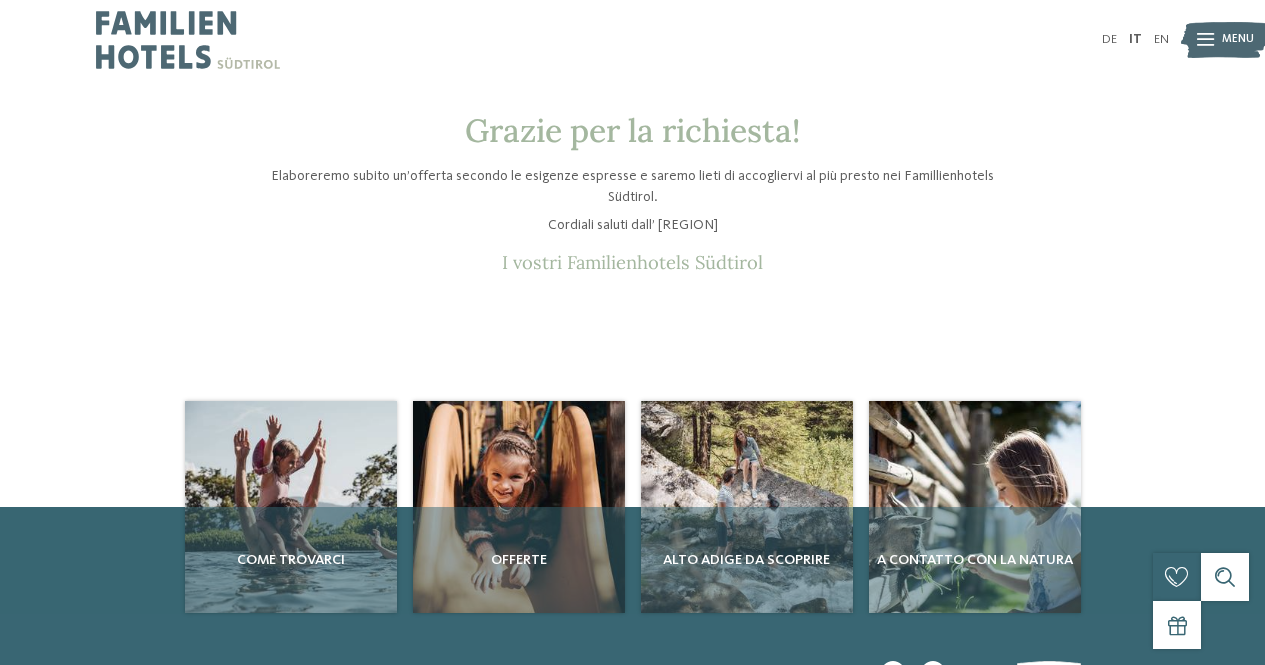 scroll, scrollTop: 0, scrollLeft: 0, axis: both 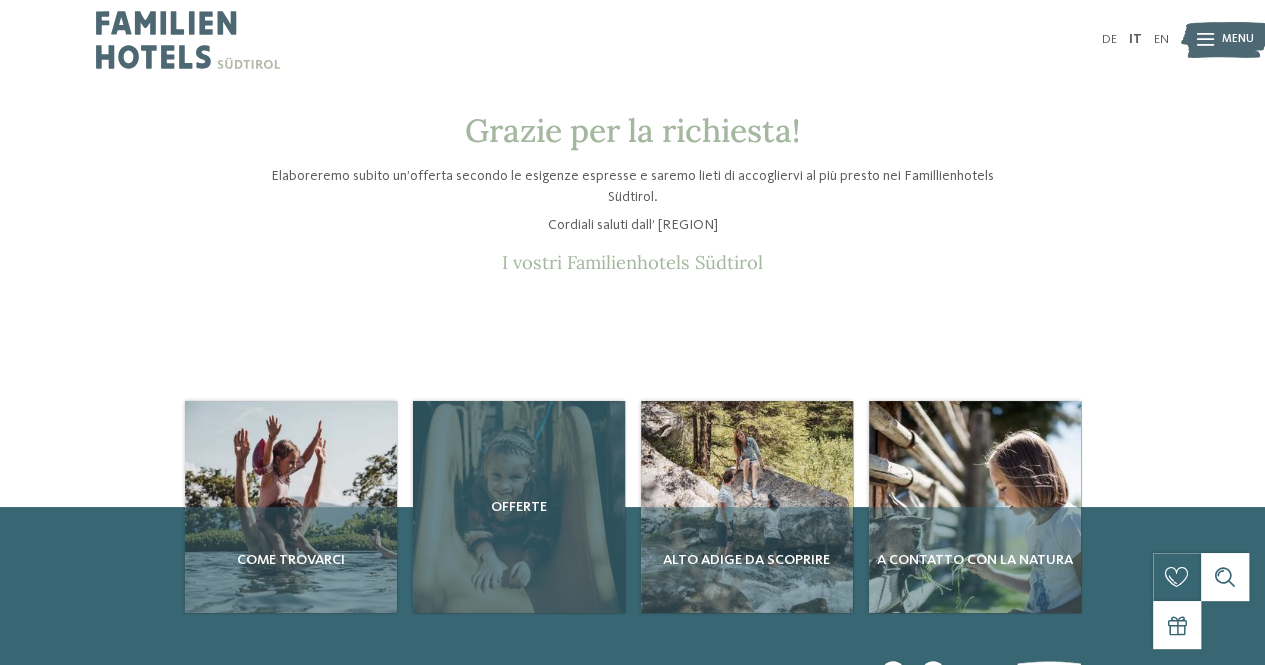 click on "Offerte" at bounding box center [519, 507] 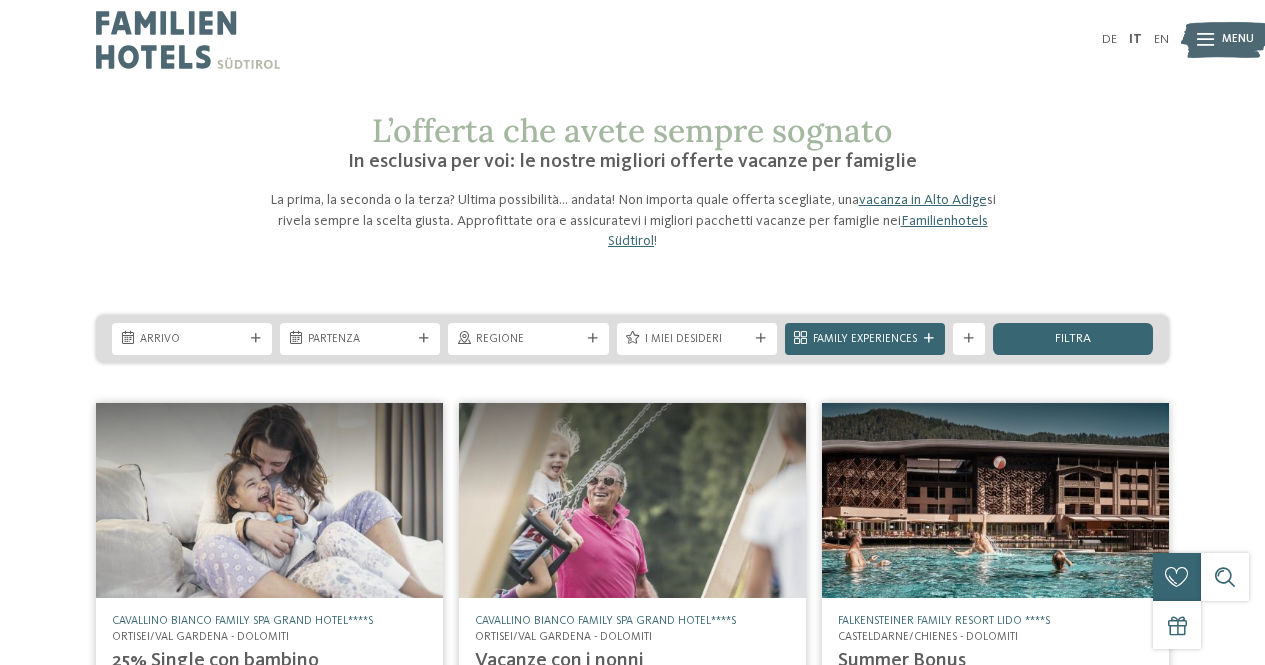 scroll, scrollTop: 0, scrollLeft: 0, axis: both 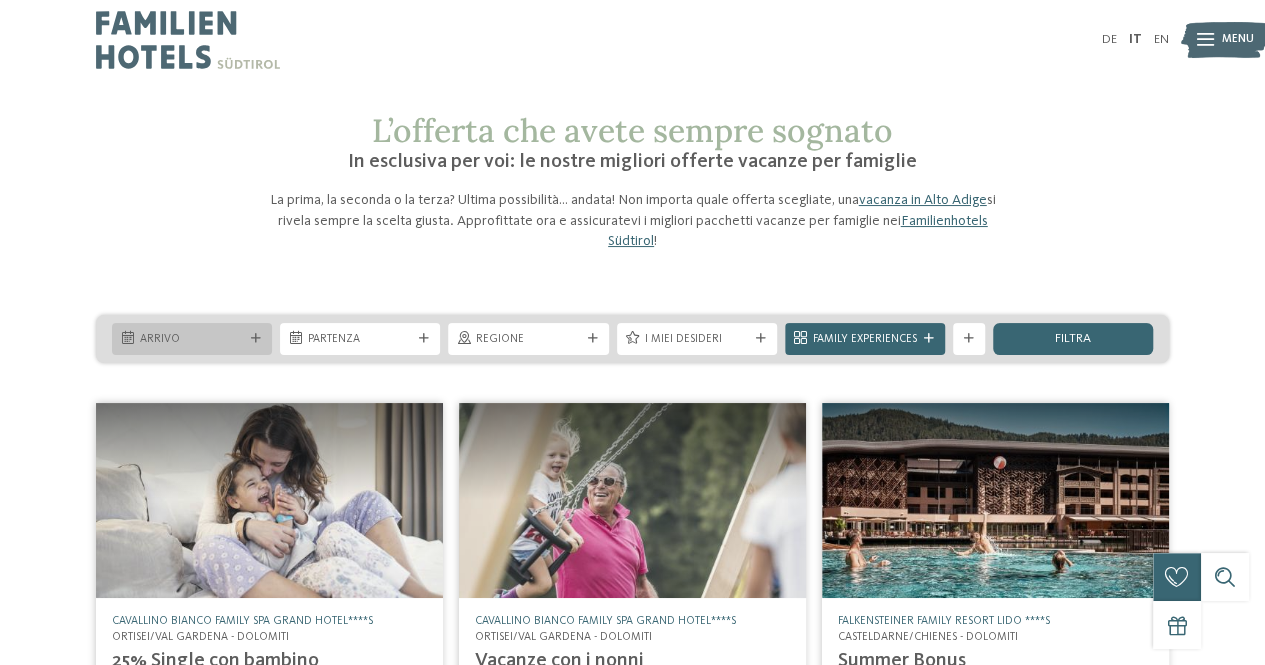 click at bounding box center [256, 339] 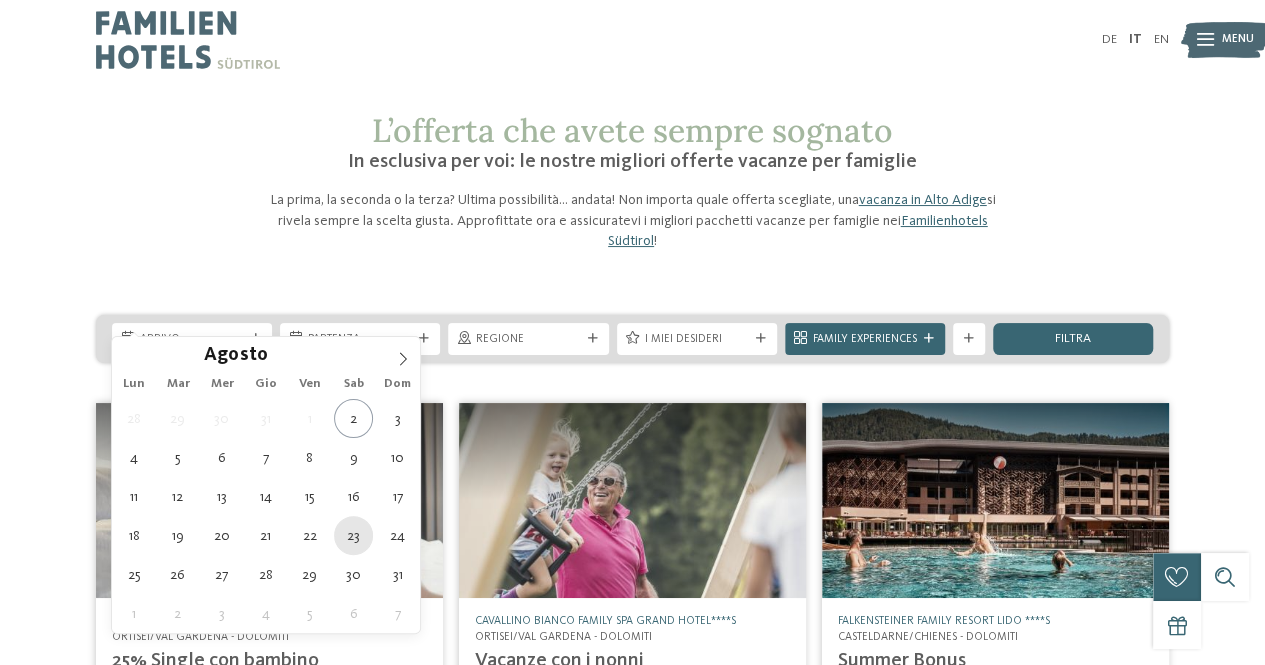 type on "[DATE]" 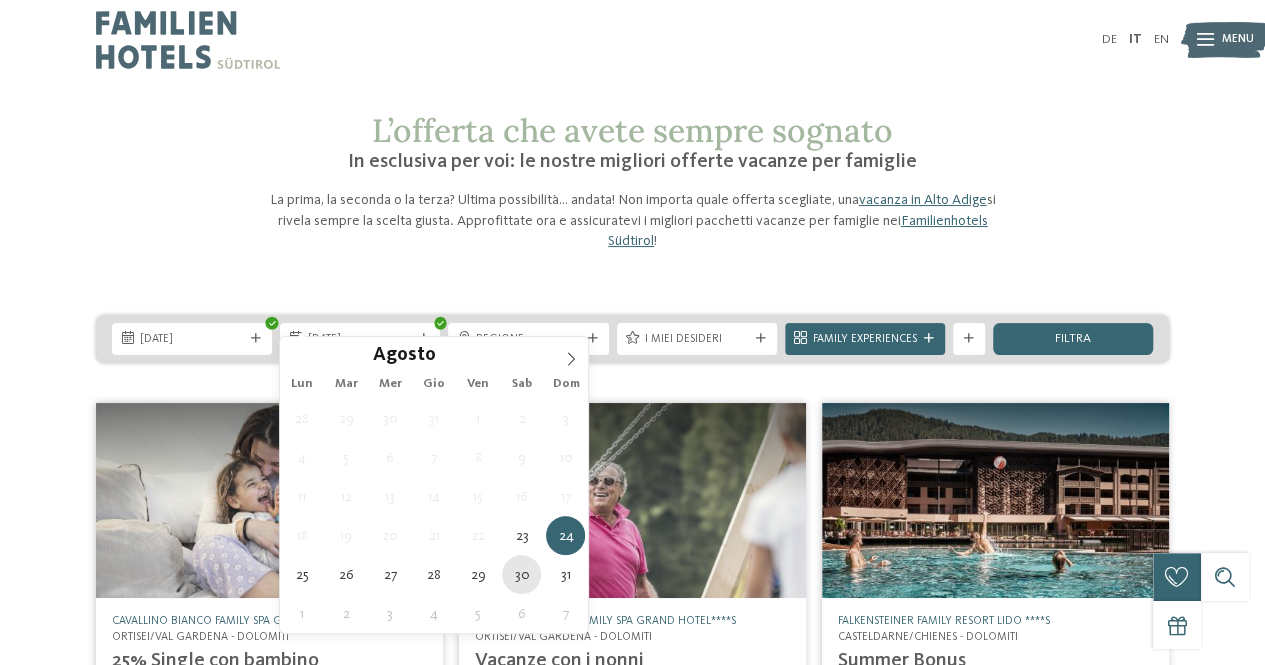 type on "[DATE]" 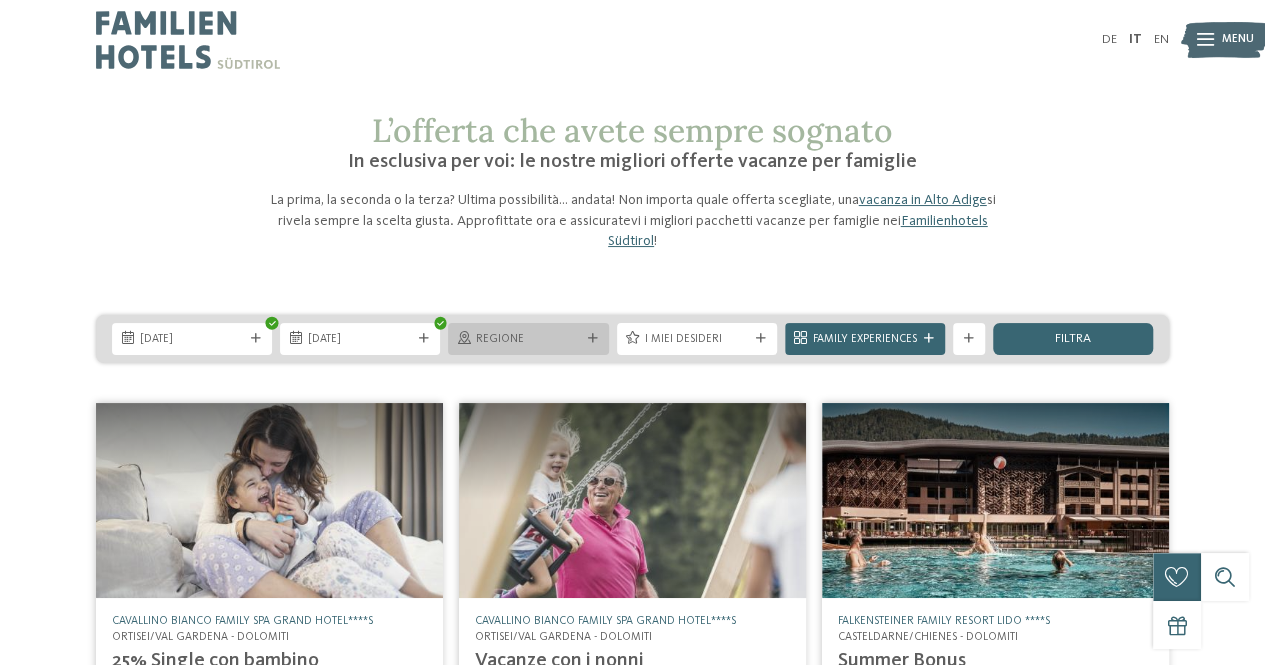 click on "Regione" at bounding box center (528, 340) 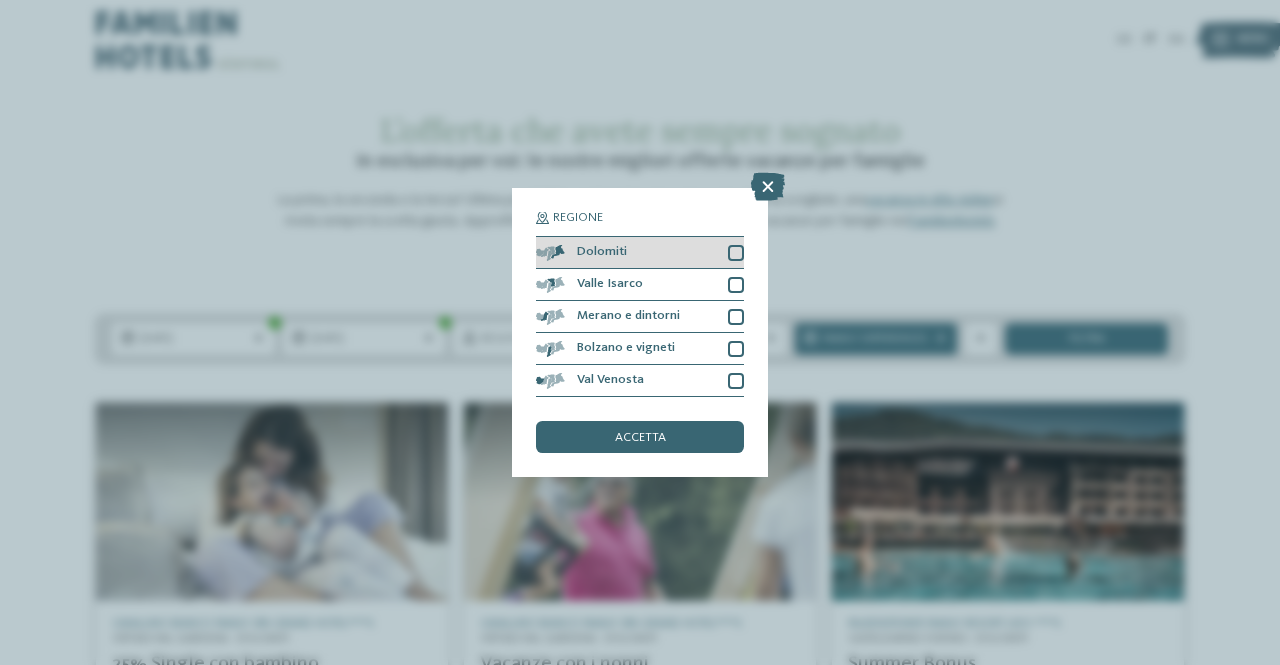 click at bounding box center (736, 253) 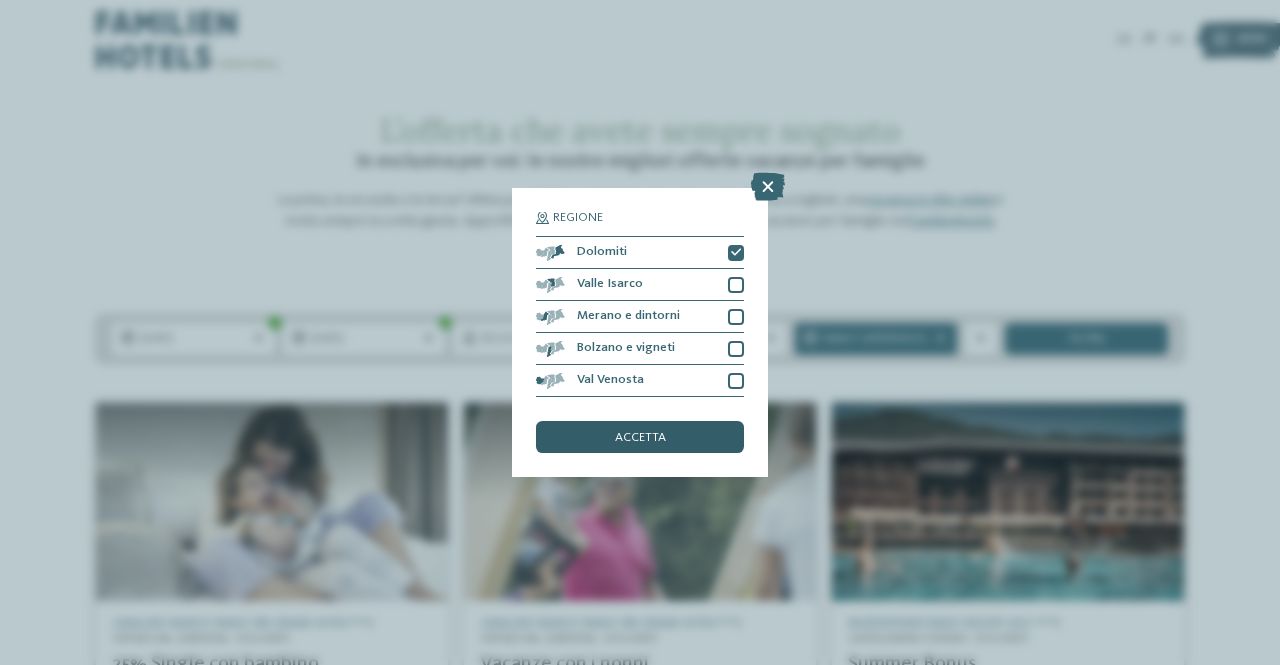 click on "accetta" at bounding box center [640, 437] 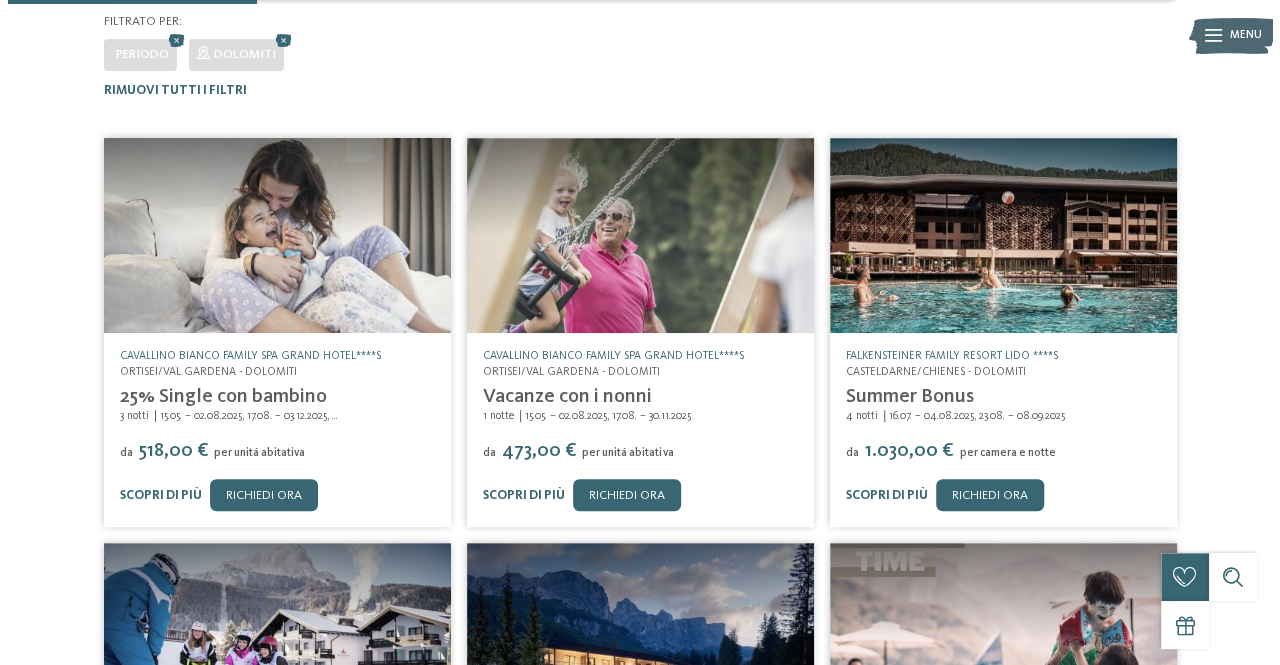 scroll, scrollTop: 0, scrollLeft: 0, axis: both 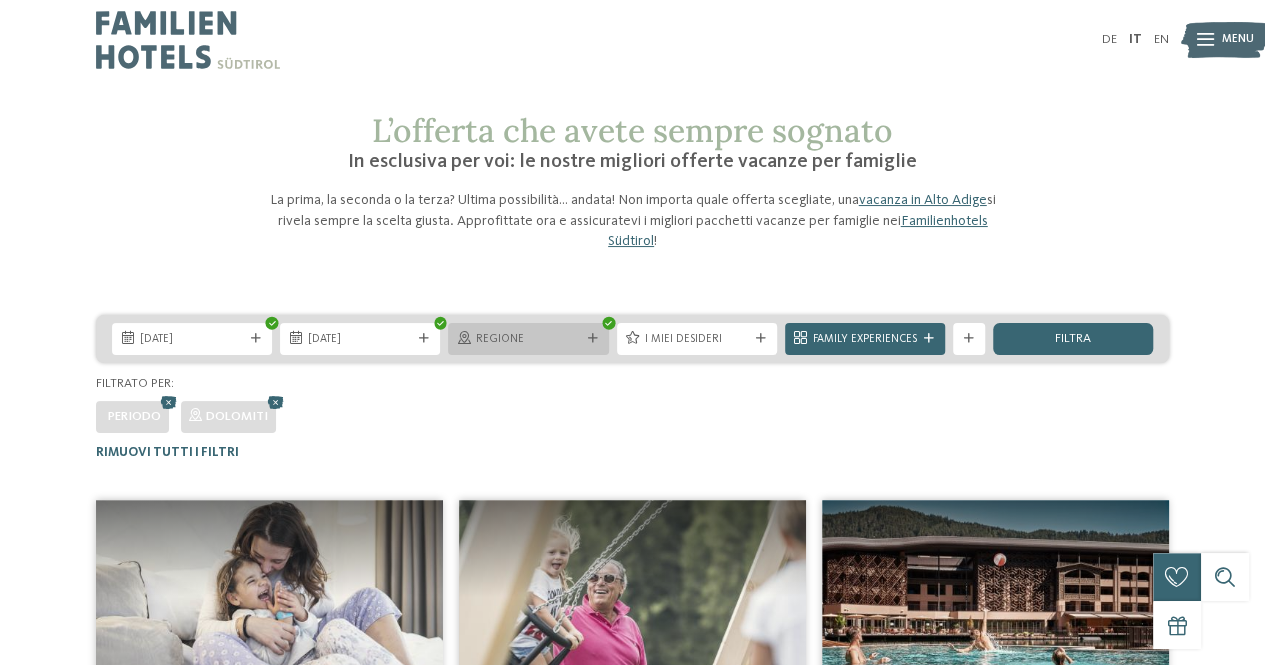 click at bounding box center (593, 339) 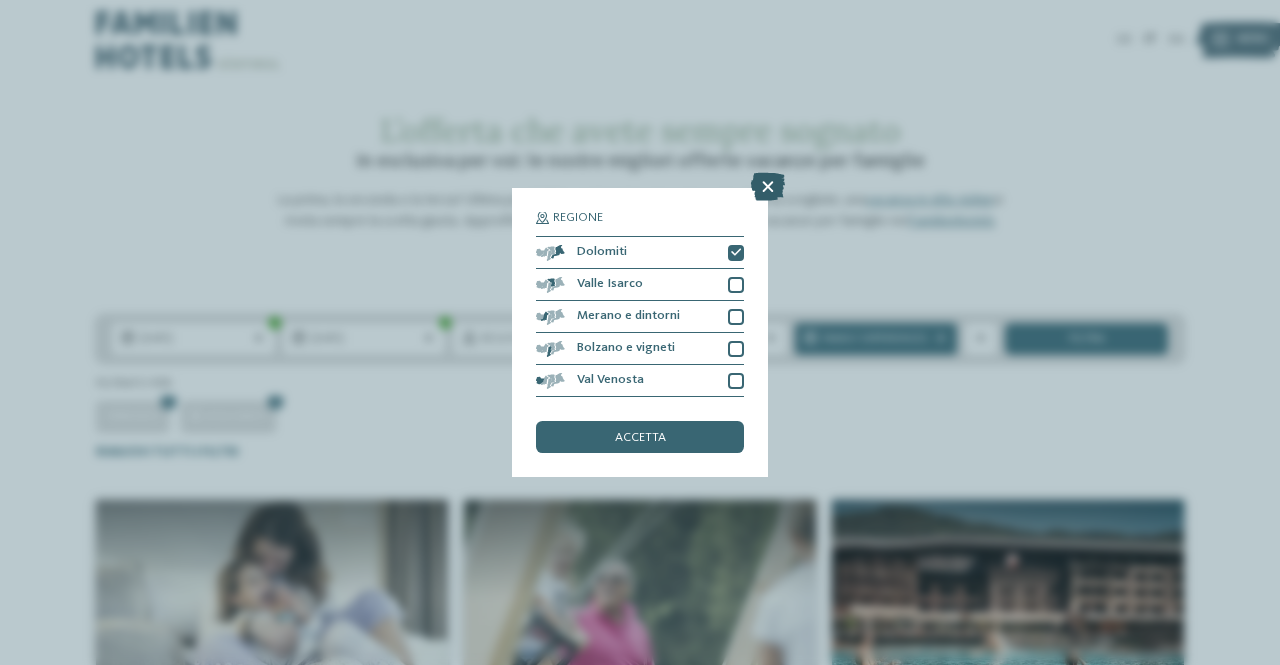 click at bounding box center [768, 187] 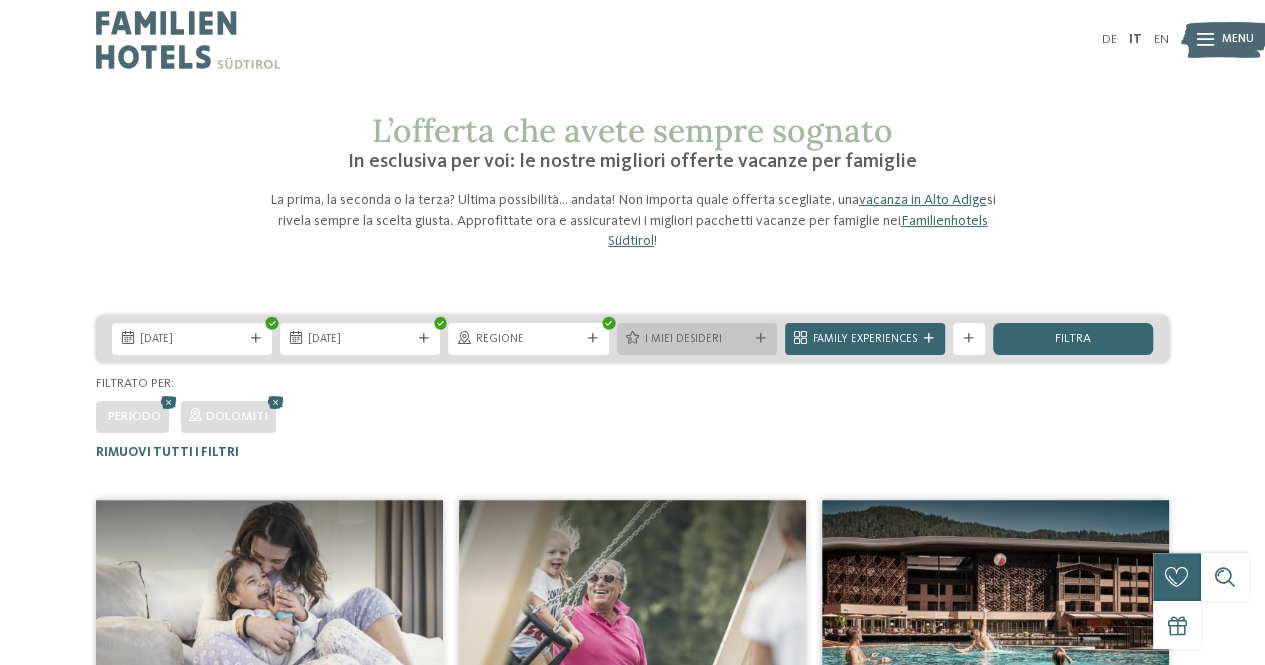 click at bounding box center (761, 339) 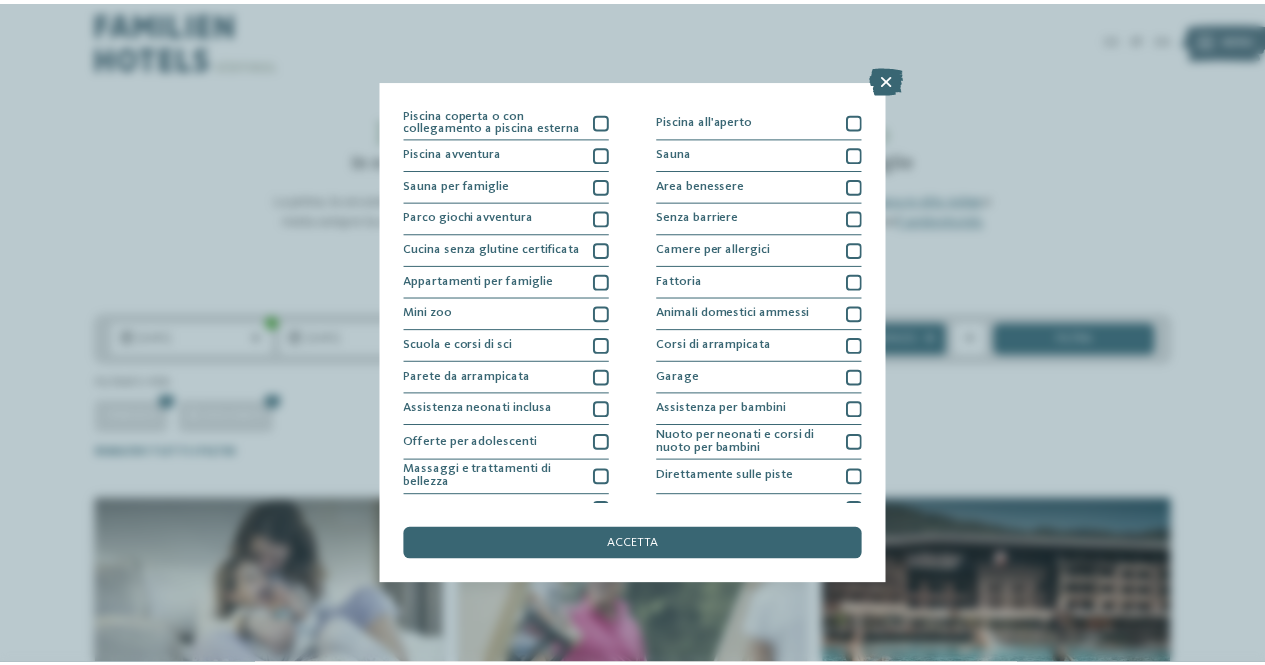scroll, scrollTop: 0, scrollLeft: 0, axis: both 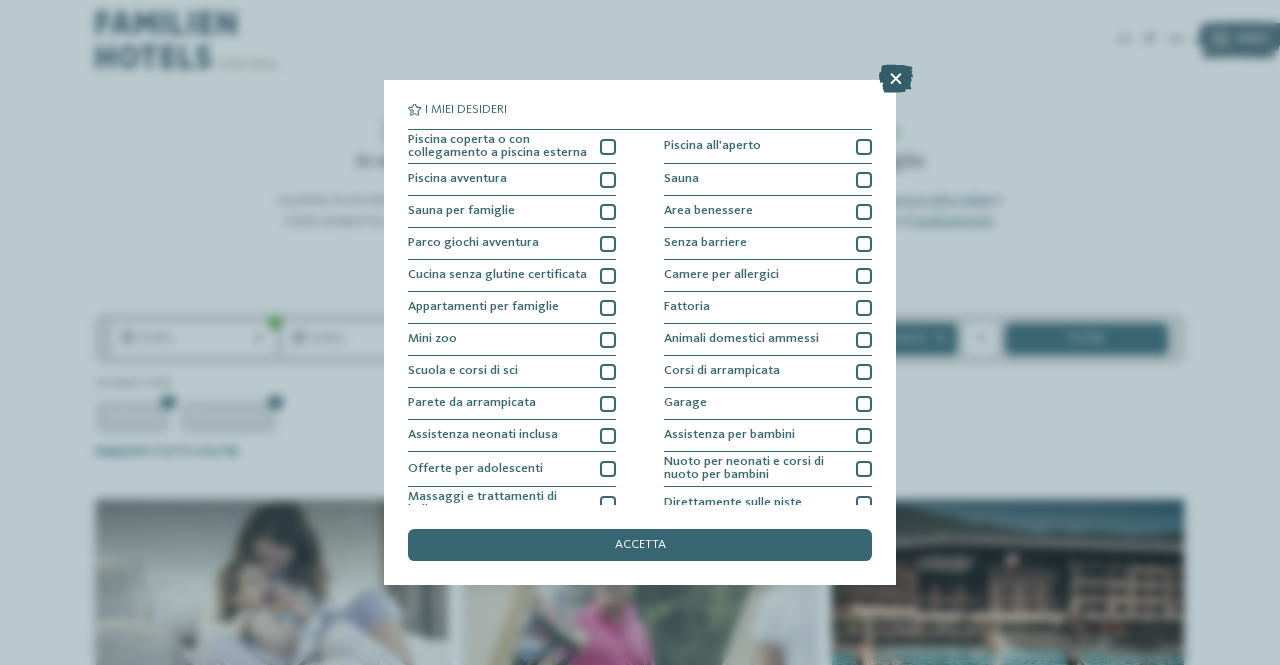 click at bounding box center (896, 79) 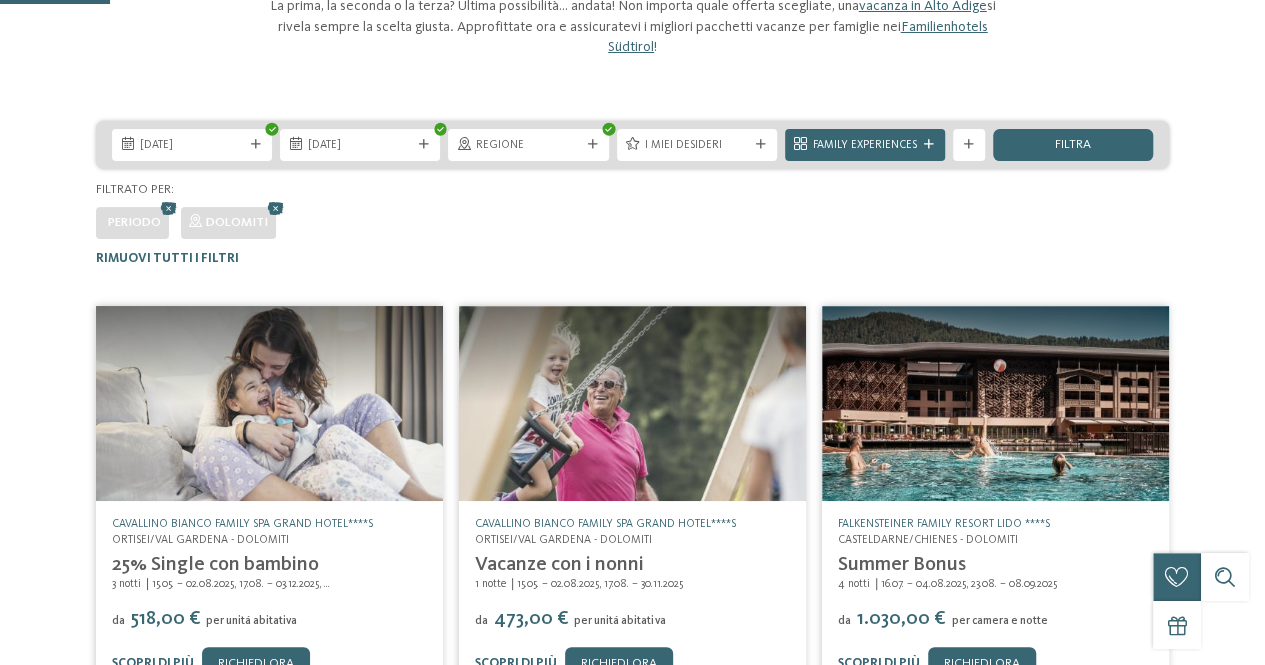 scroll, scrollTop: 200, scrollLeft: 0, axis: vertical 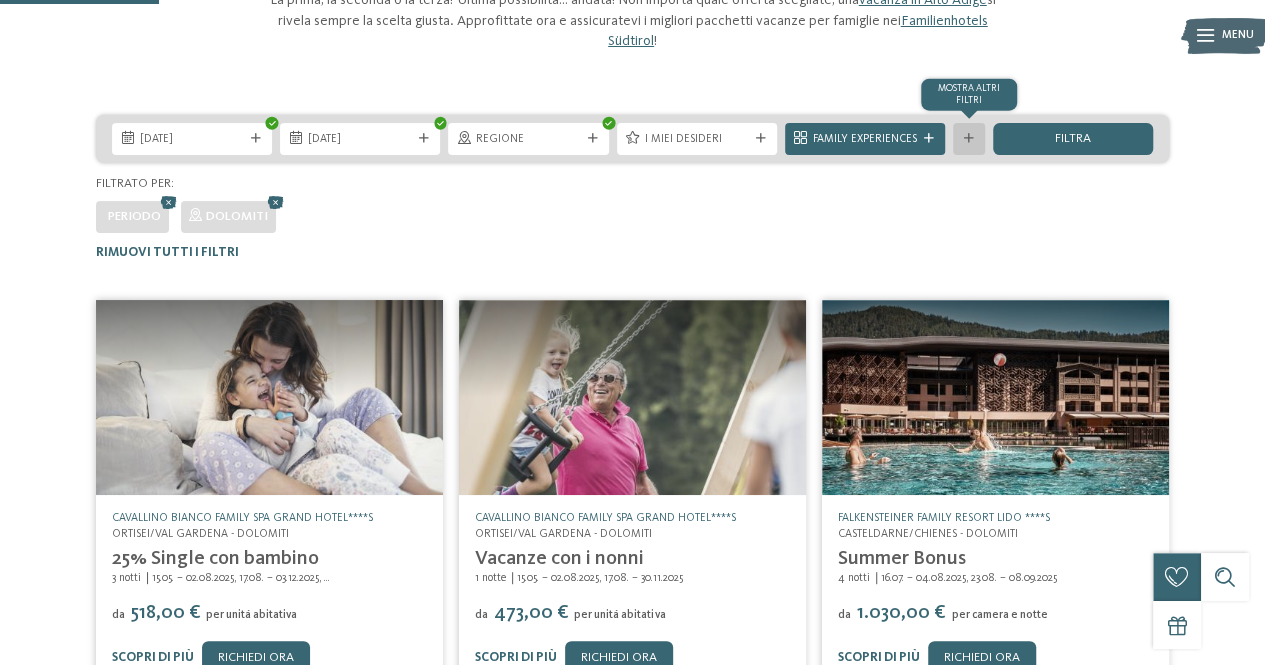 click on "mostra altri filtri" at bounding box center [969, 139] 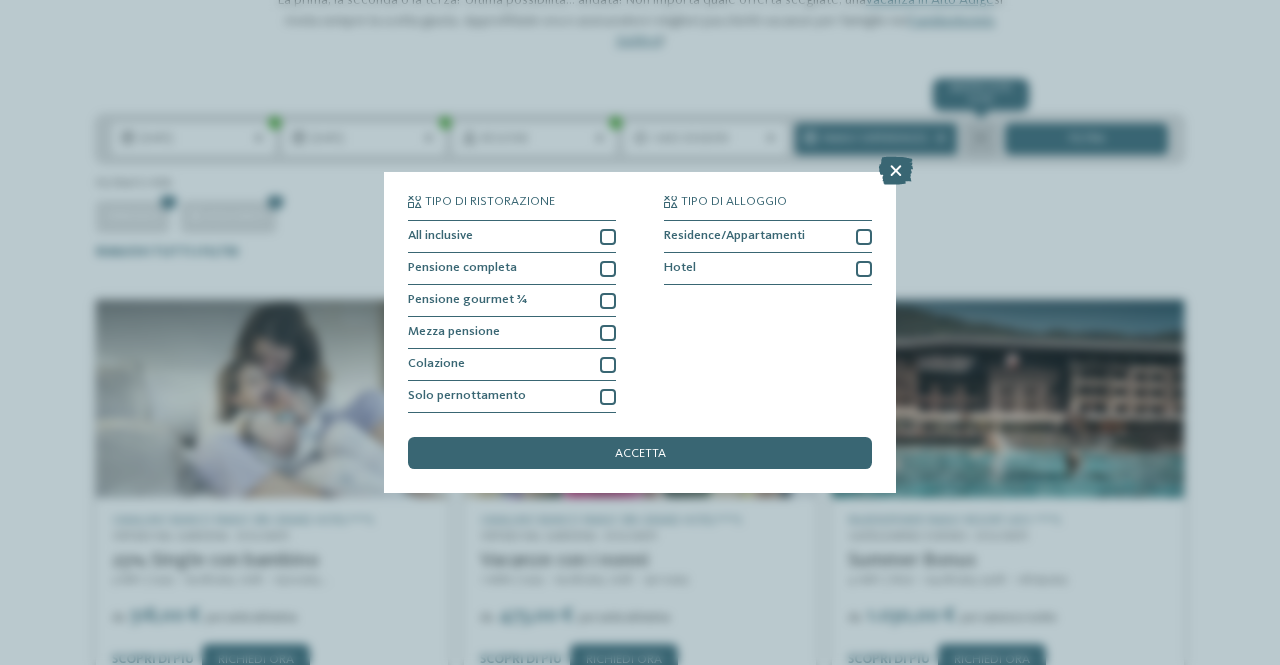 click on "Tipo di ristorazione
All inclusive
Pensione completa" at bounding box center (640, 332) 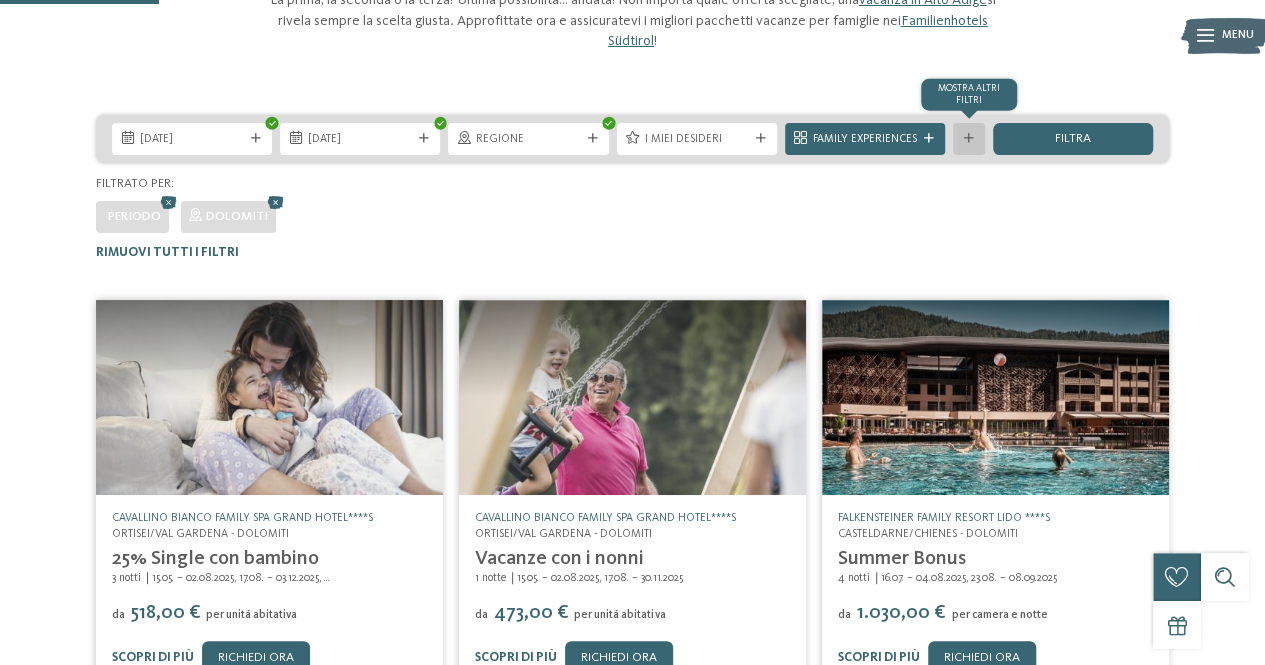 click on "mostra altri filtri" at bounding box center [969, 139] 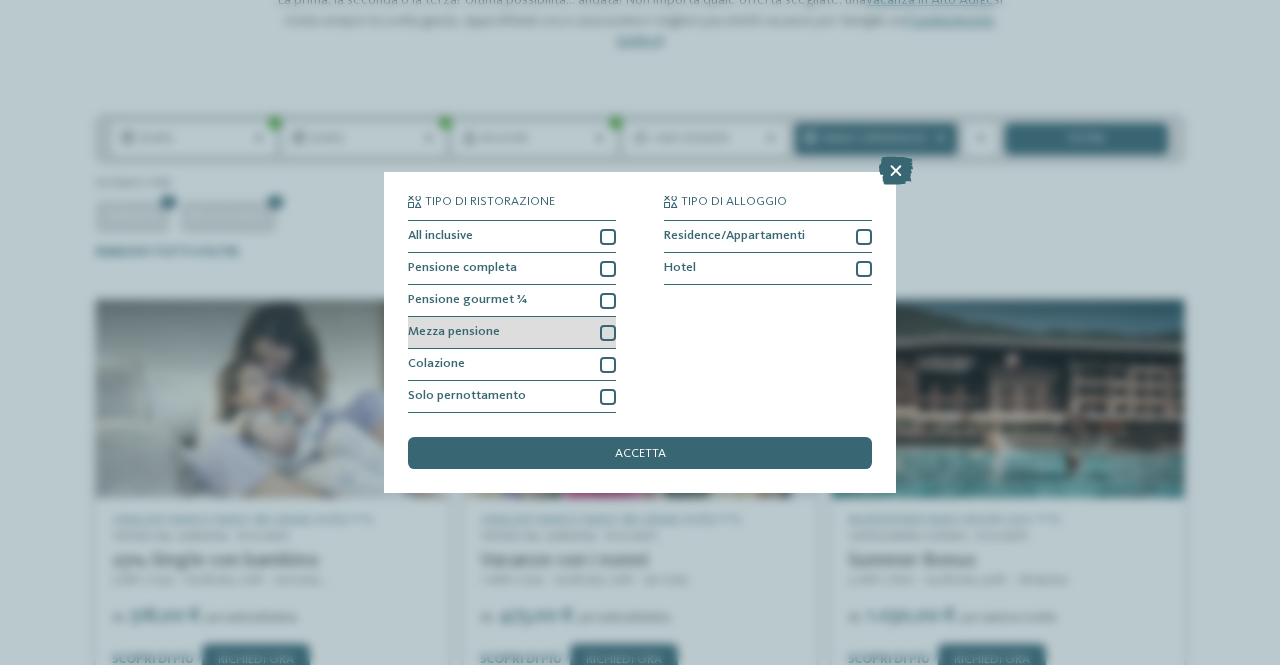click at bounding box center [608, 333] 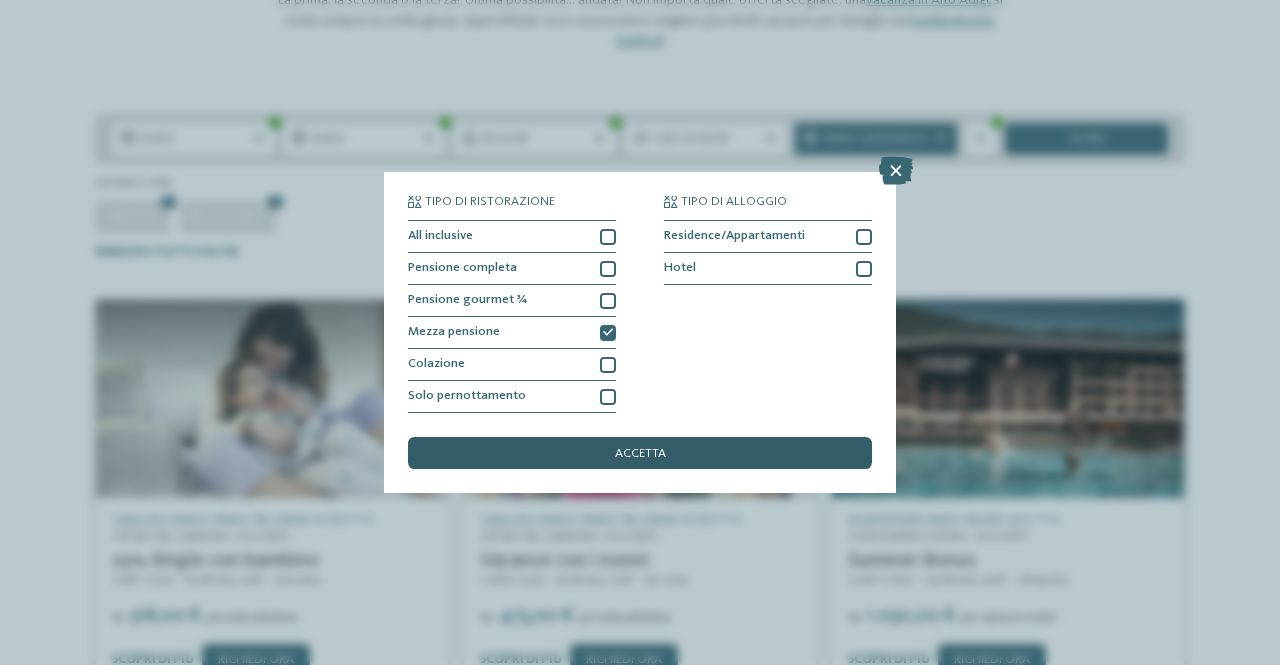 click on "accetta" at bounding box center (640, 454) 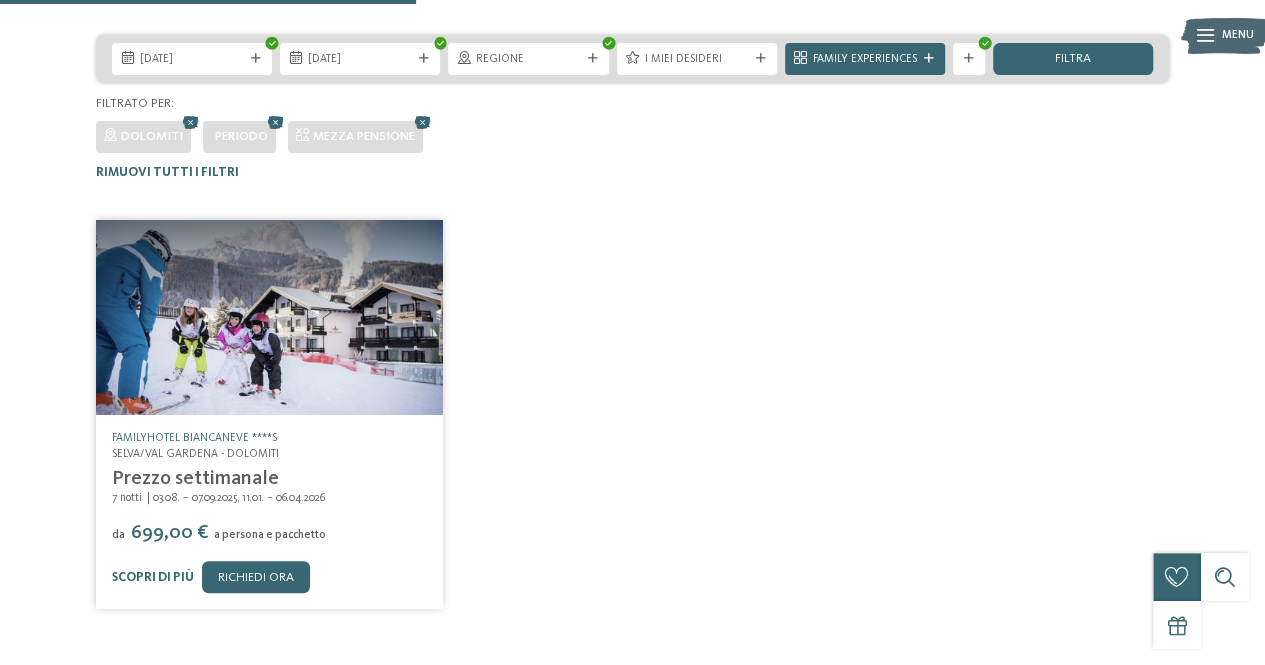 scroll, scrollTop: 362, scrollLeft: 0, axis: vertical 